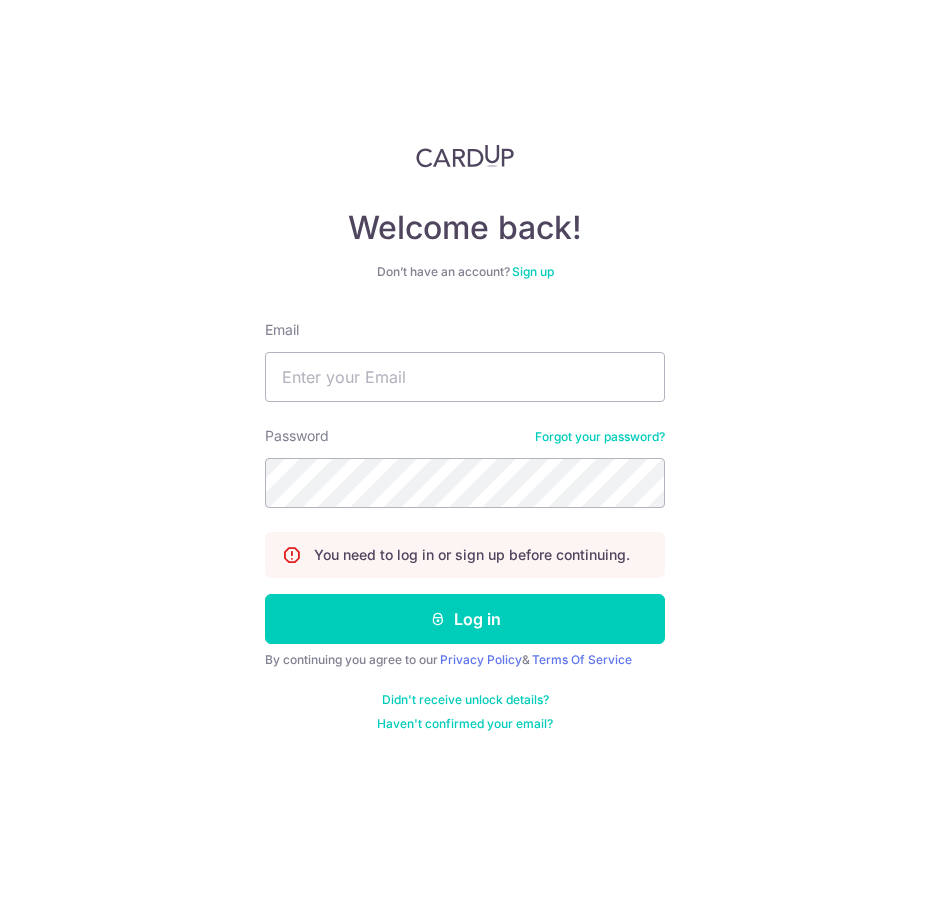 scroll, scrollTop: 0, scrollLeft: 0, axis: both 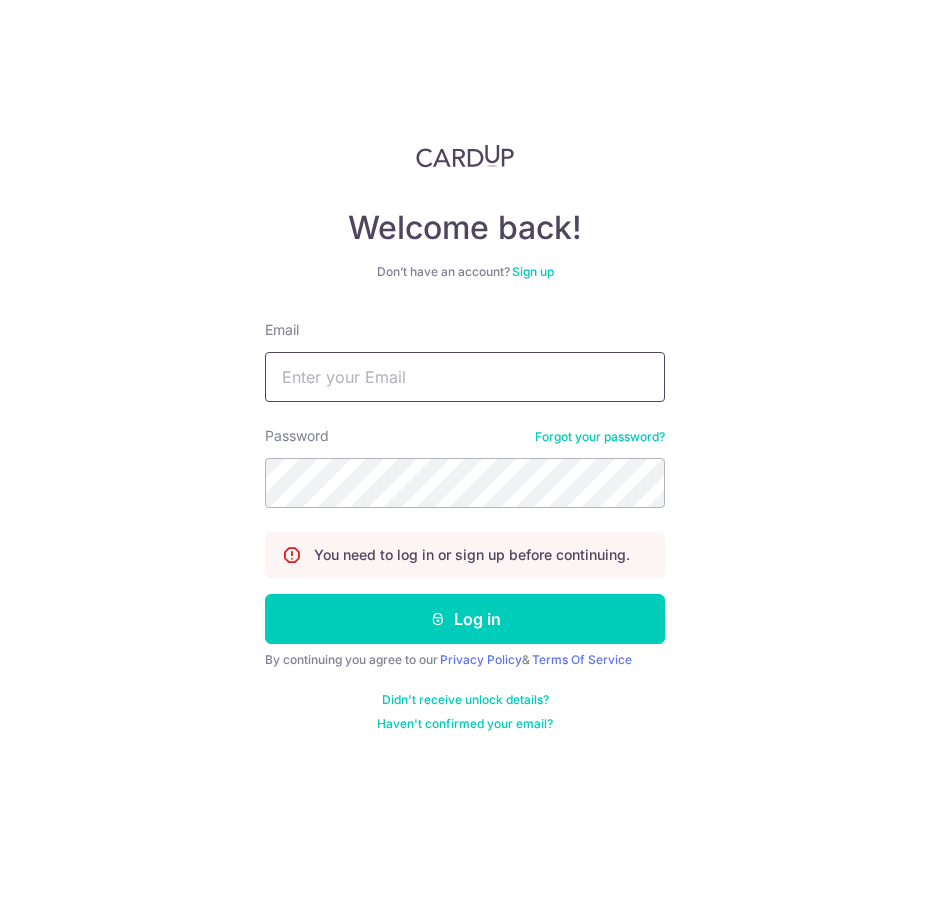 click on "Email" at bounding box center (465, 377) 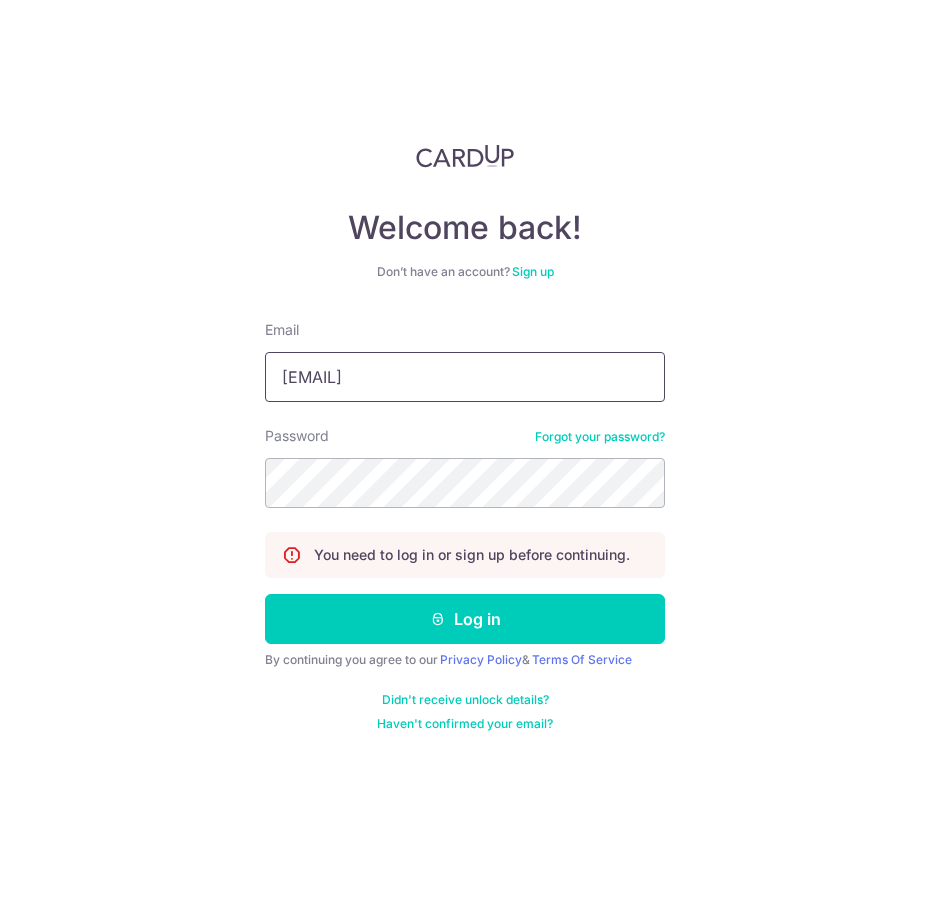 type on "toffeev@hotmail.com" 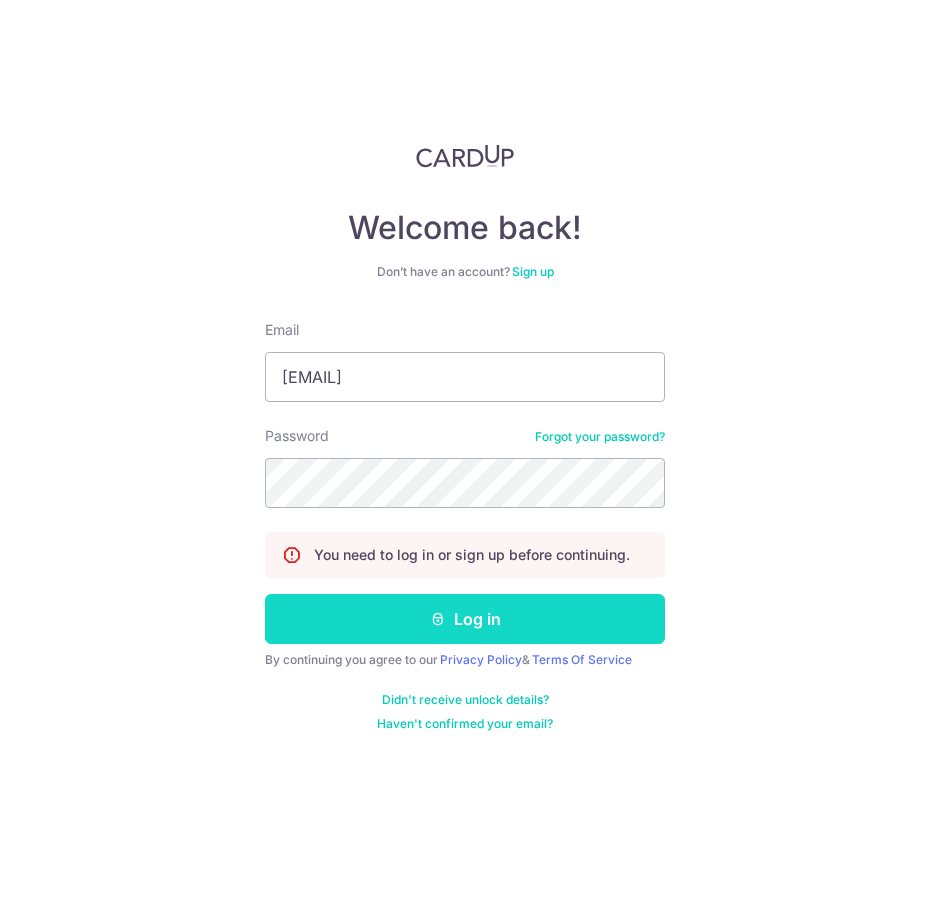 click on "Log in" at bounding box center [465, 619] 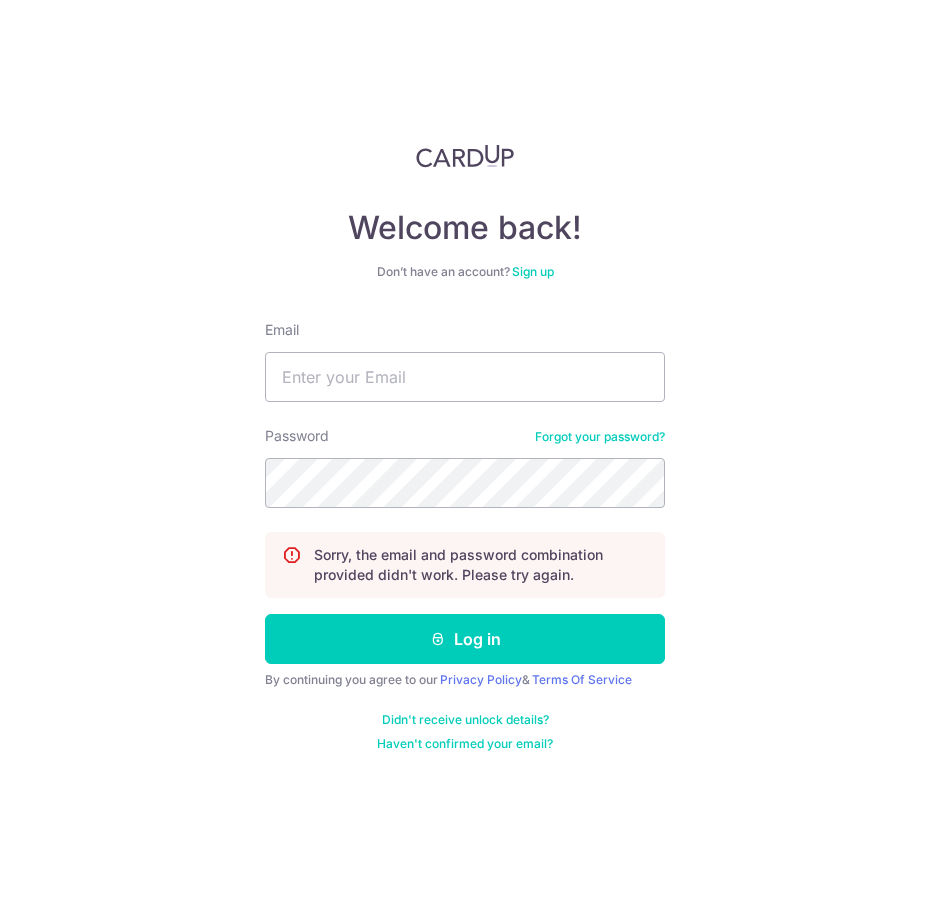 scroll, scrollTop: 0, scrollLeft: 0, axis: both 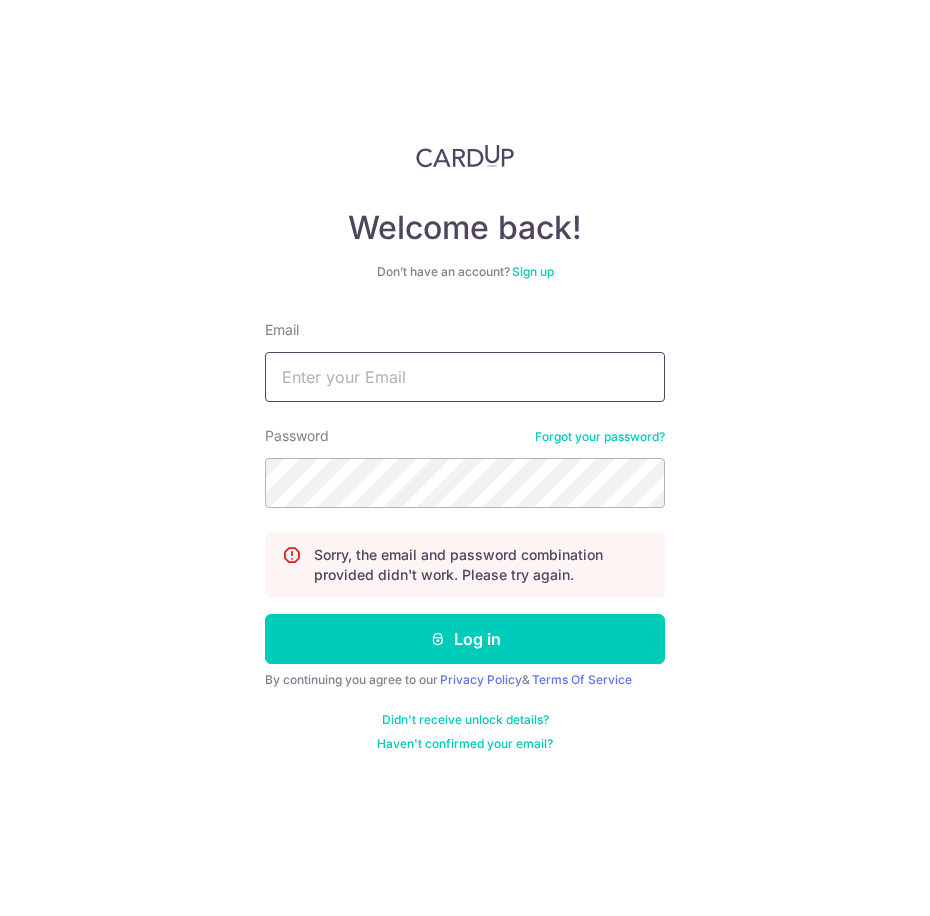 click on "Email" at bounding box center [465, 377] 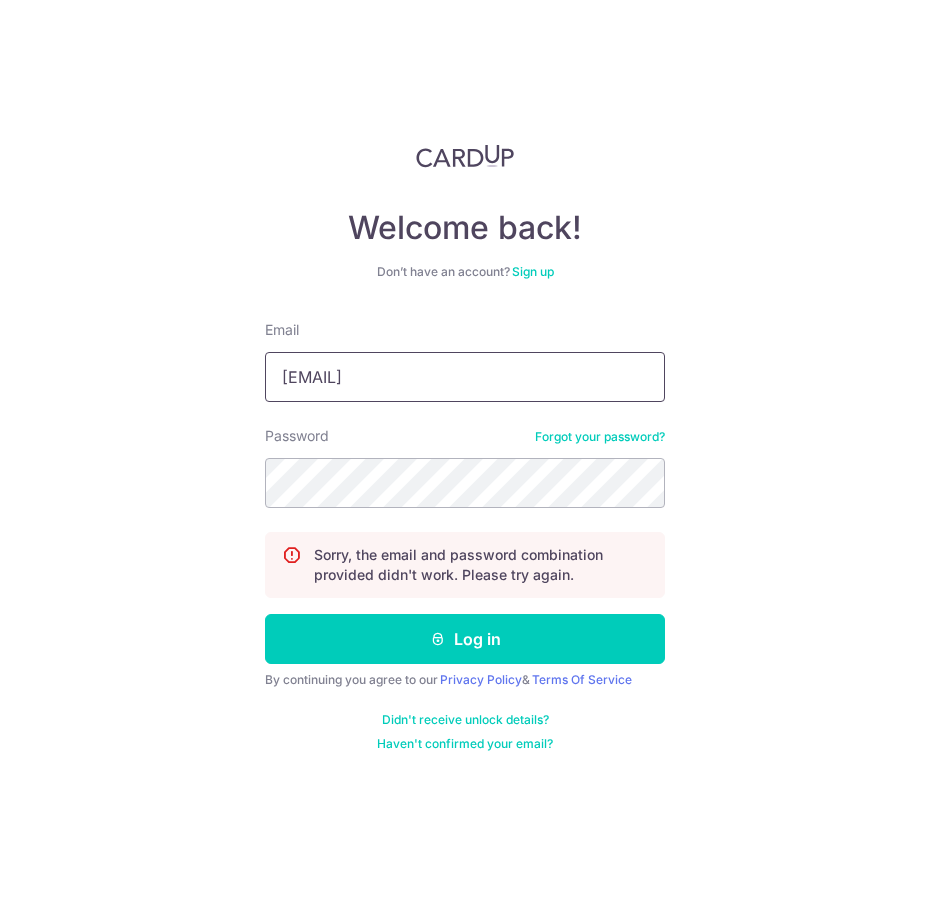 type on "[EMAIL]" 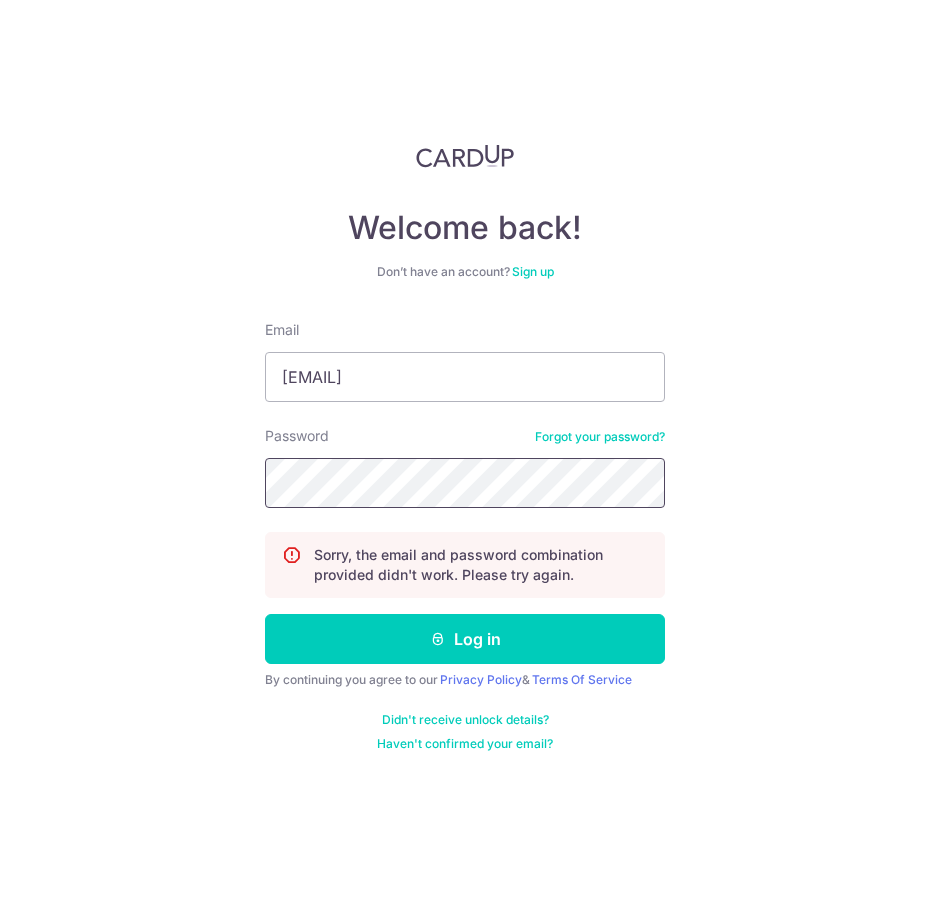 click on "Welcome back!
Don’t have an account?  Sign up
Email
[EMAIL]
Password
Forgot your password?
Sorry, the email and password combination provided didn't work. Please try again.
Log in
By continuing you agree to our
Privacy Policy
&  Terms Of Service
Didn't receive unlock details?
Haven't confirmed your email?" at bounding box center (465, 458) 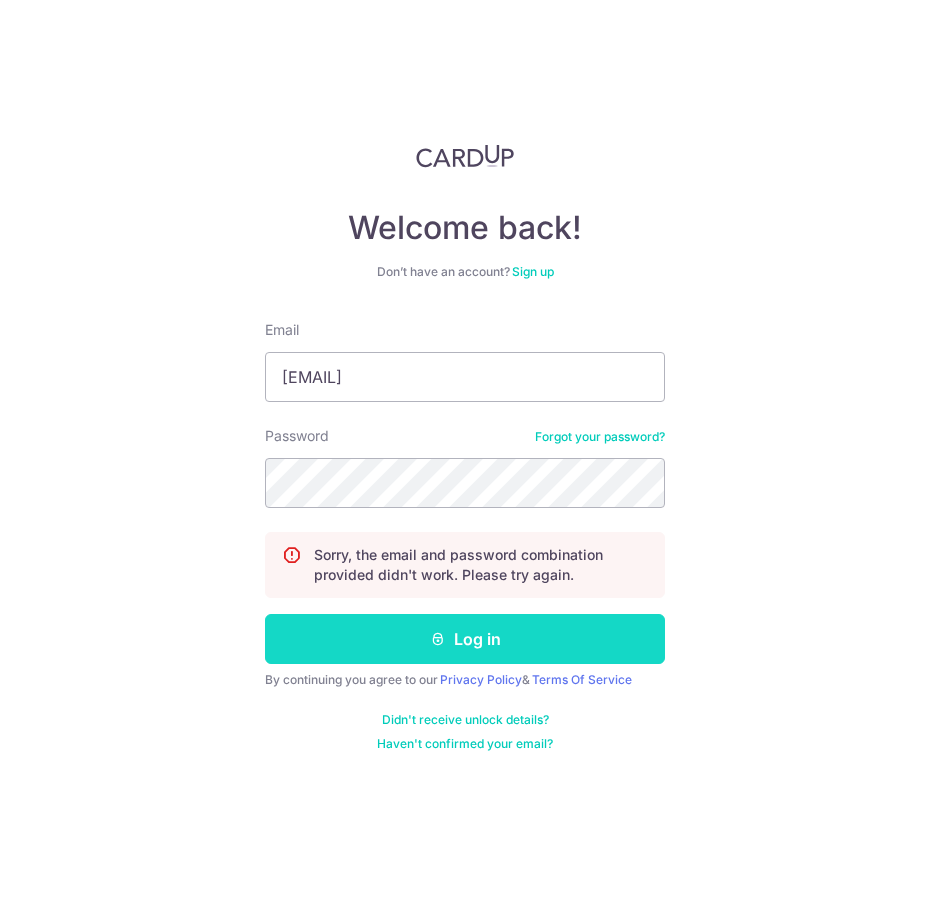 click on "Log in" at bounding box center [465, 639] 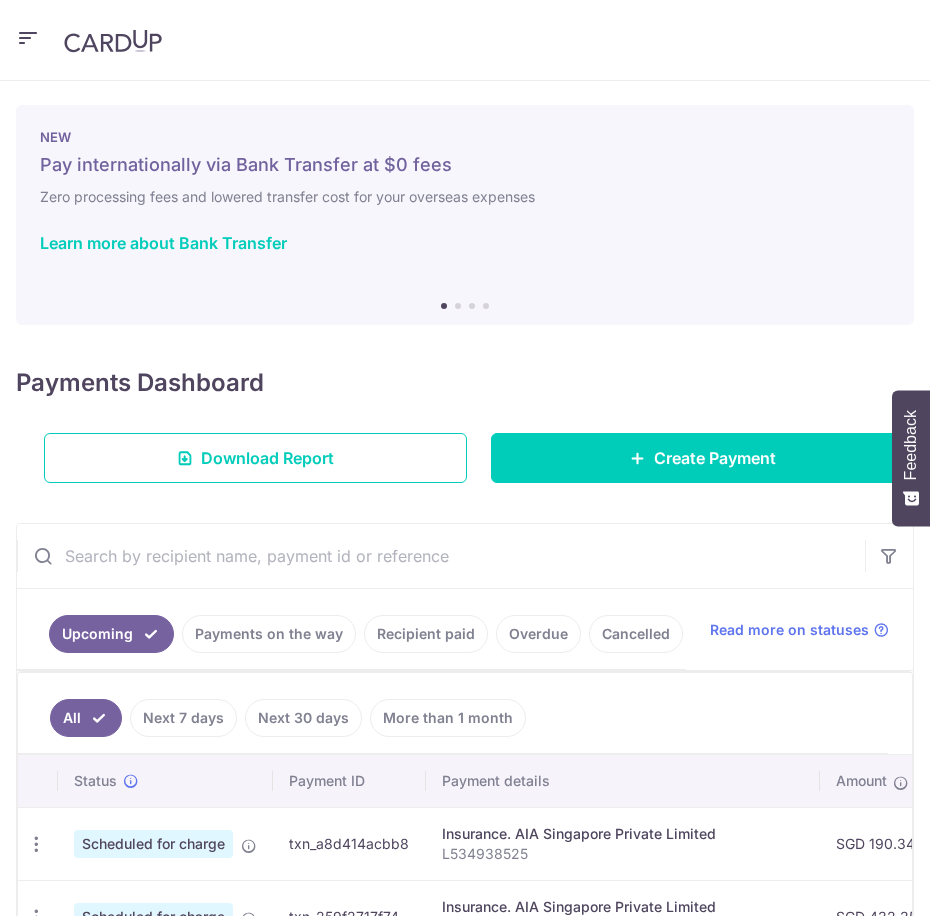 scroll, scrollTop: 0, scrollLeft: 0, axis: both 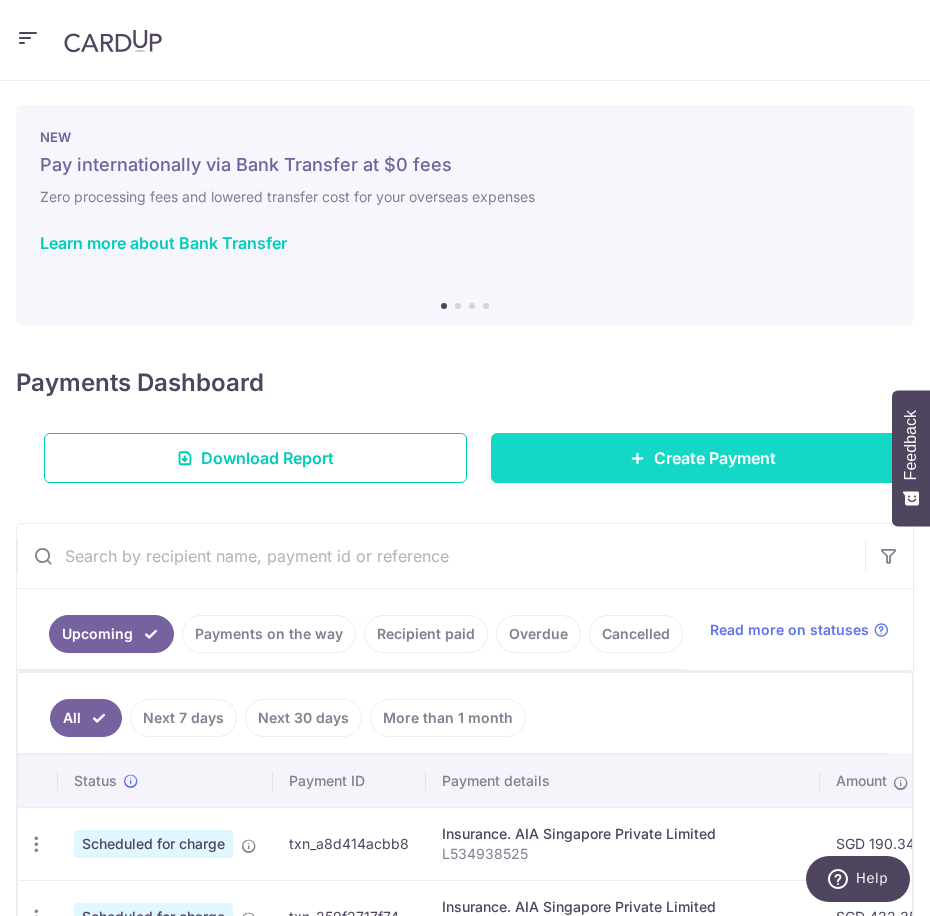 click on "Create Payment" at bounding box center (715, 458) 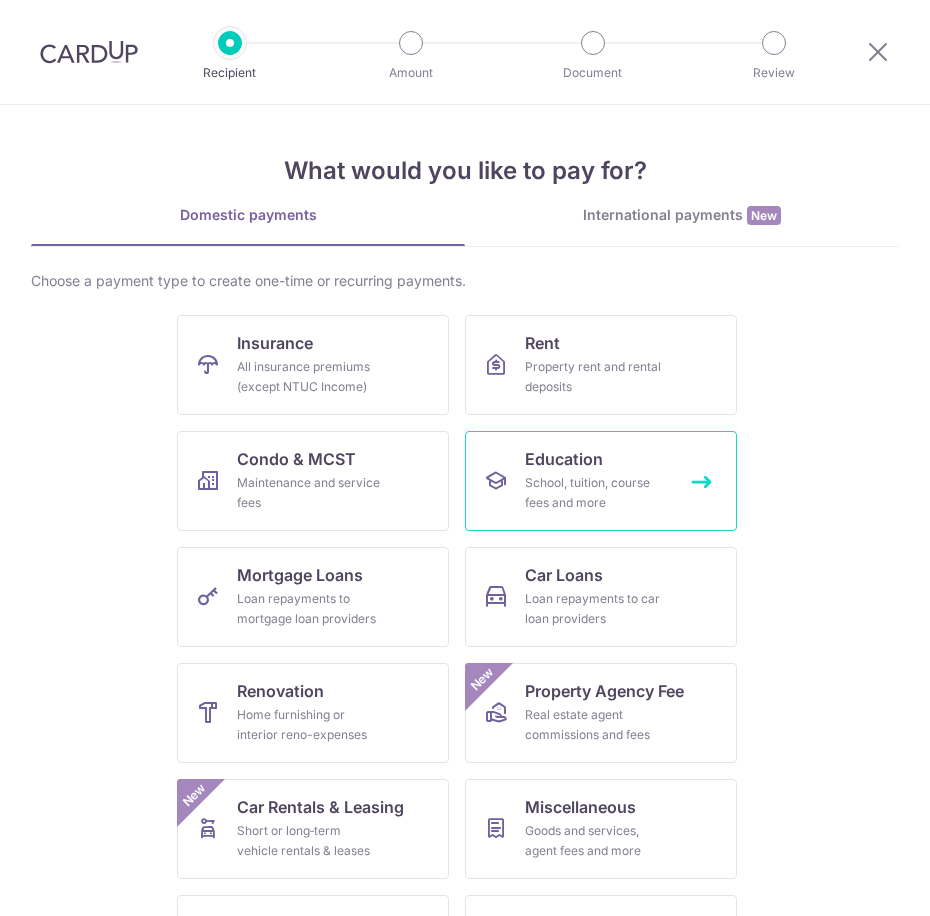 scroll, scrollTop: 0, scrollLeft: 0, axis: both 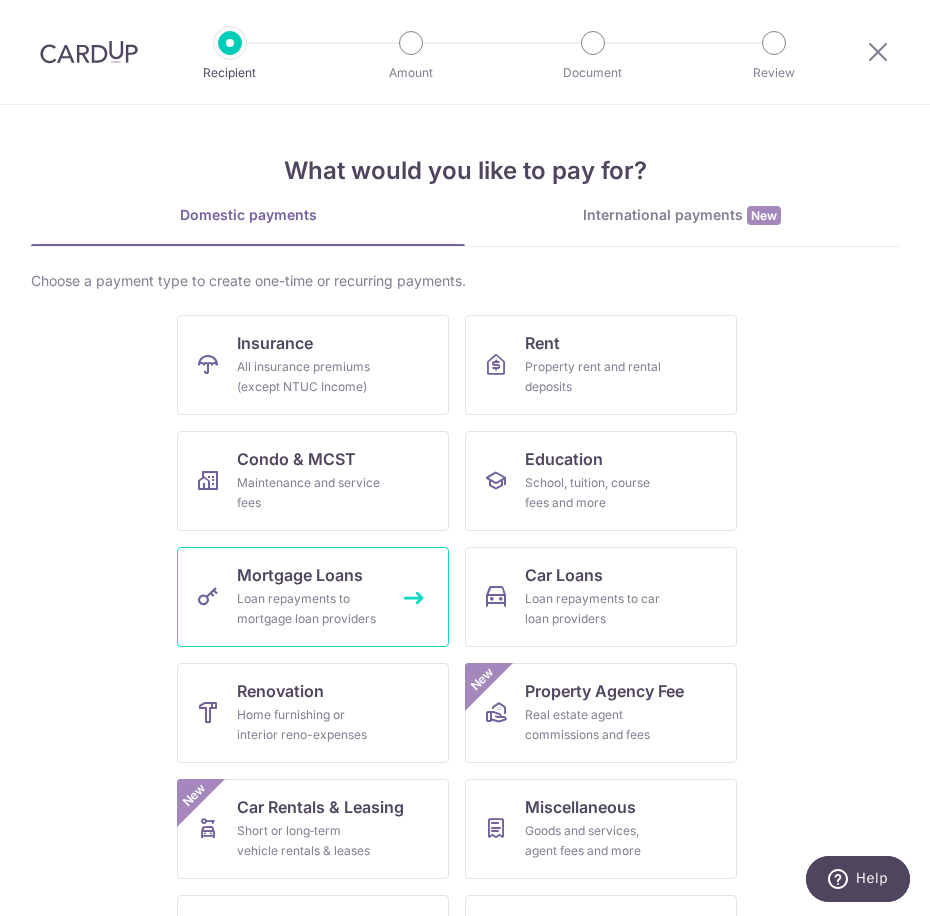 click on "Loan repayments to mortgage loan providers" at bounding box center [309, 609] 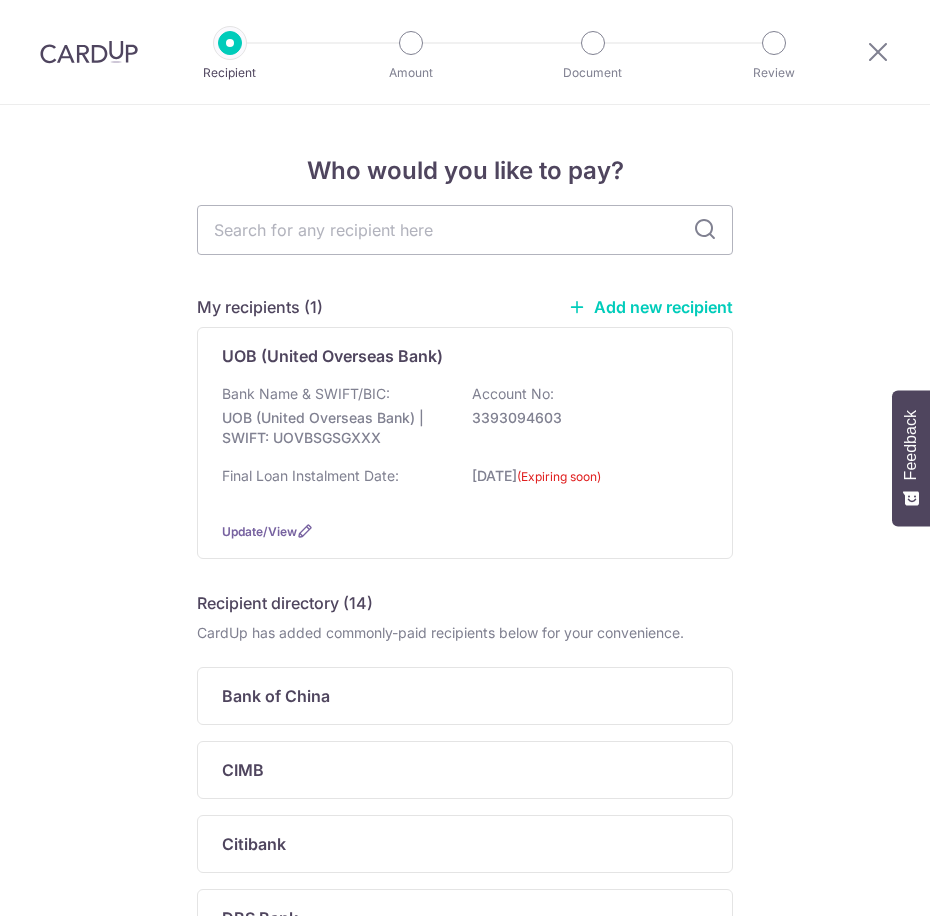 scroll, scrollTop: 0, scrollLeft: 0, axis: both 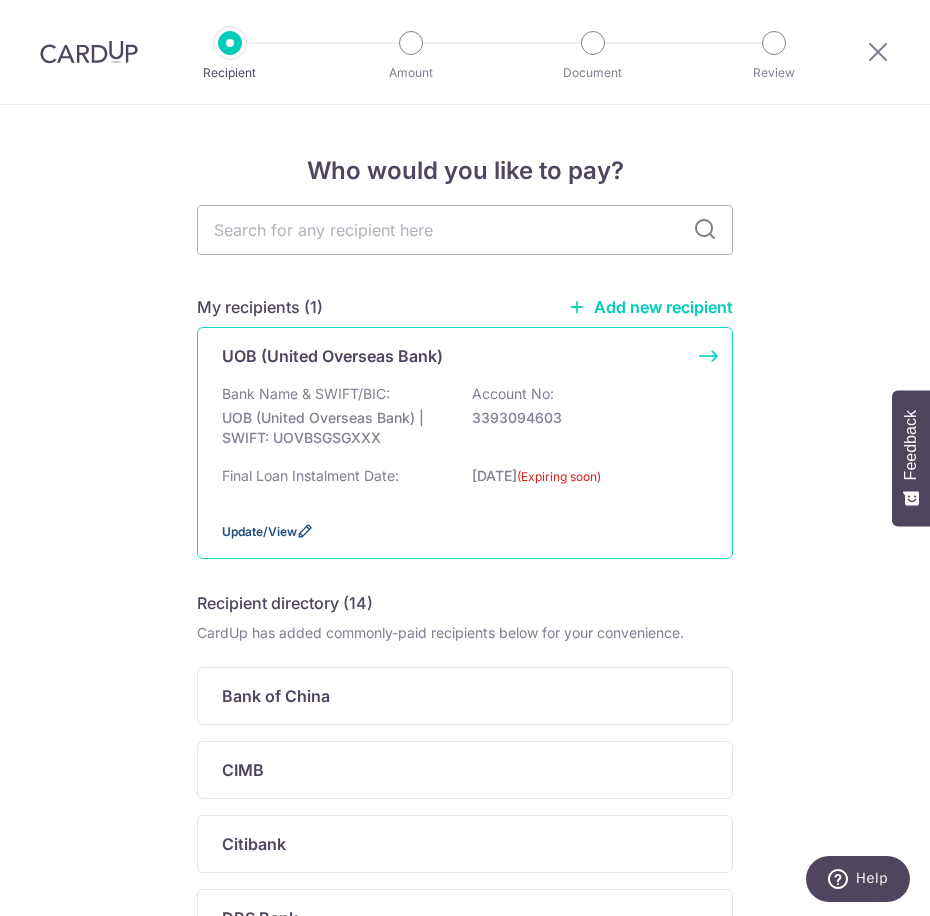 click at bounding box center (305, 531) 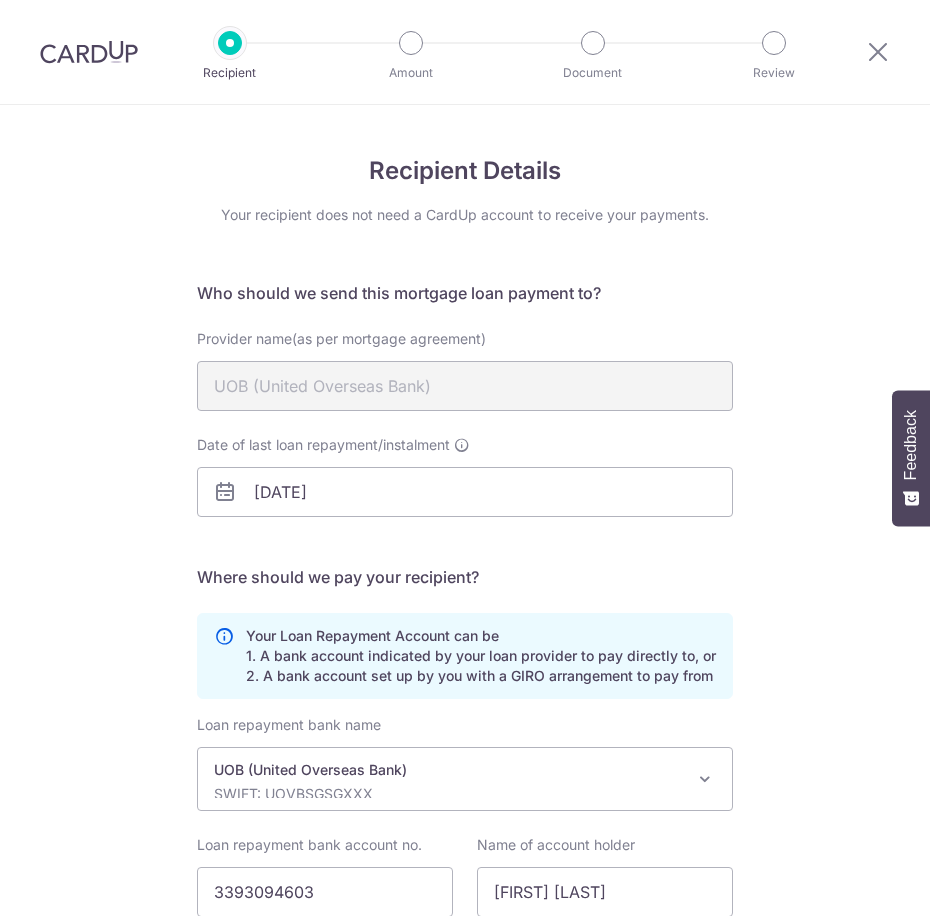 scroll, scrollTop: 0, scrollLeft: 0, axis: both 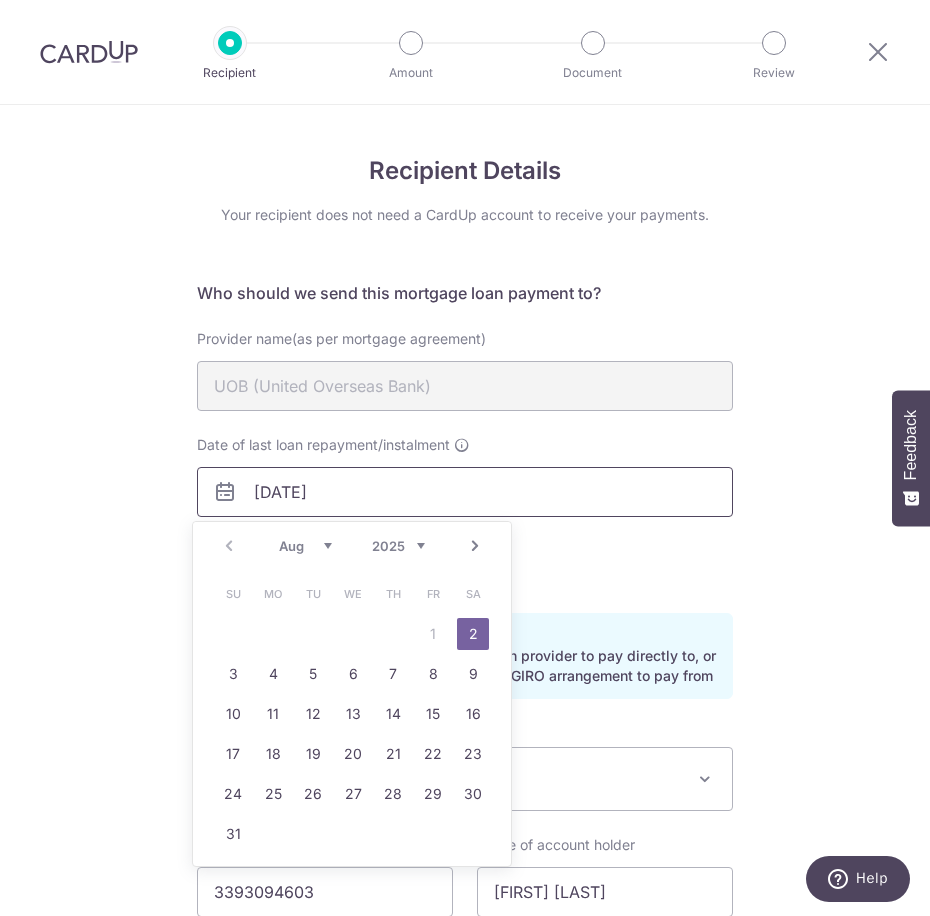 click on "02/08/2025" at bounding box center [465, 492] 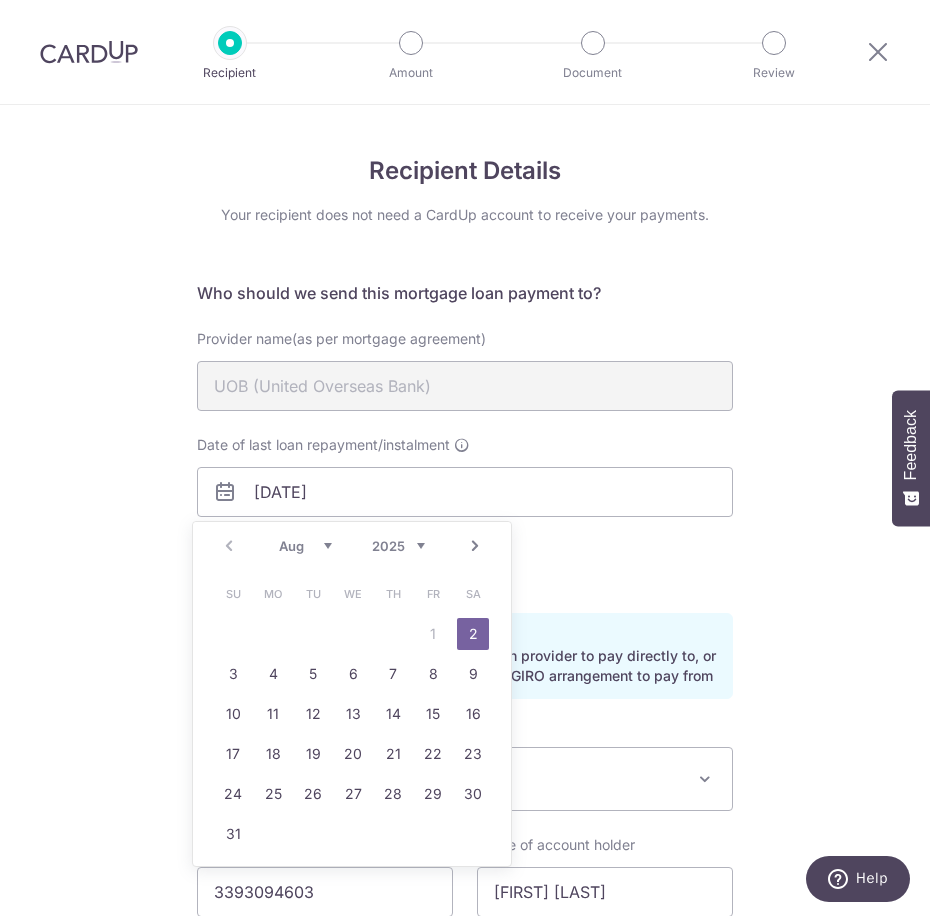 click on "2025 2026 2027 2028 2029 2030 2031 2032 2033 2034 2035" at bounding box center [398, 546] 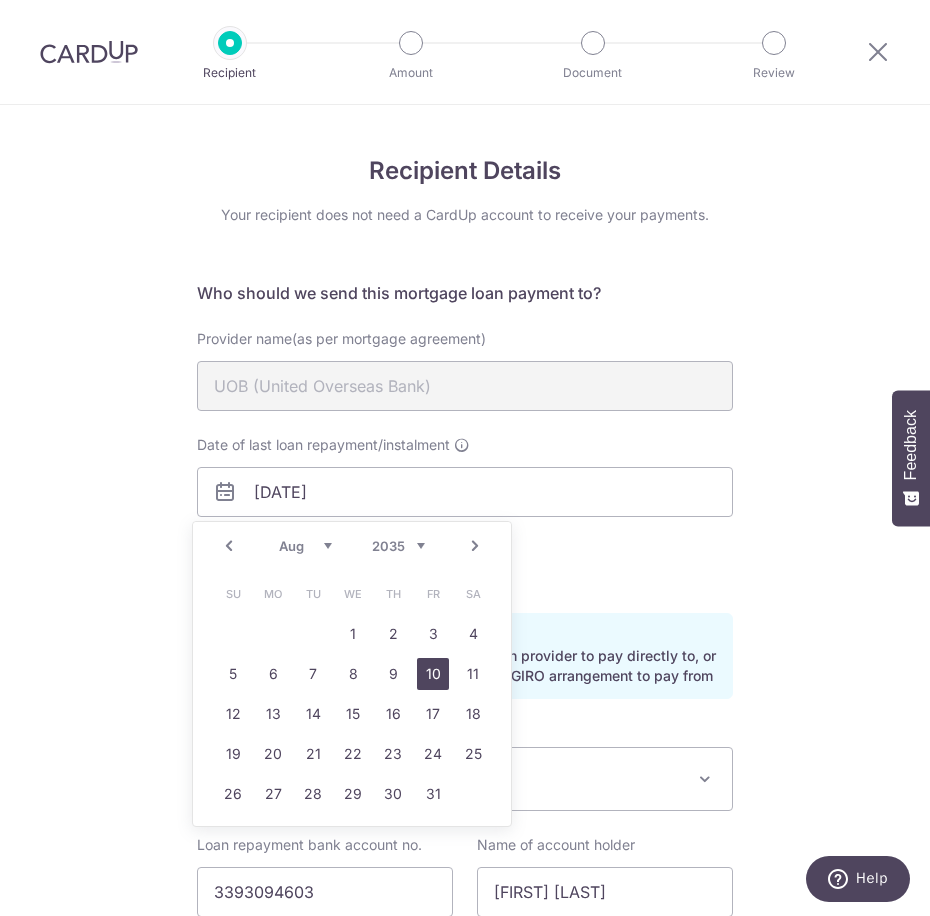 click on "10" at bounding box center [433, 674] 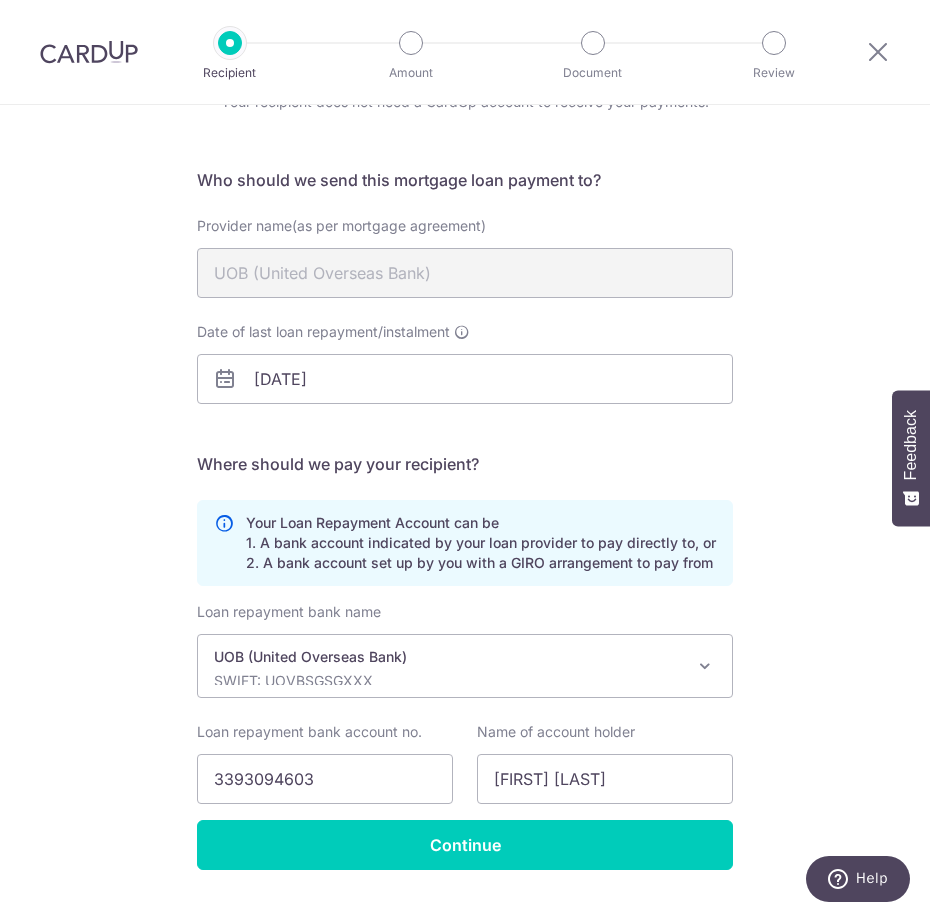 scroll, scrollTop: 161, scrollLeft: 0, axis: vertical 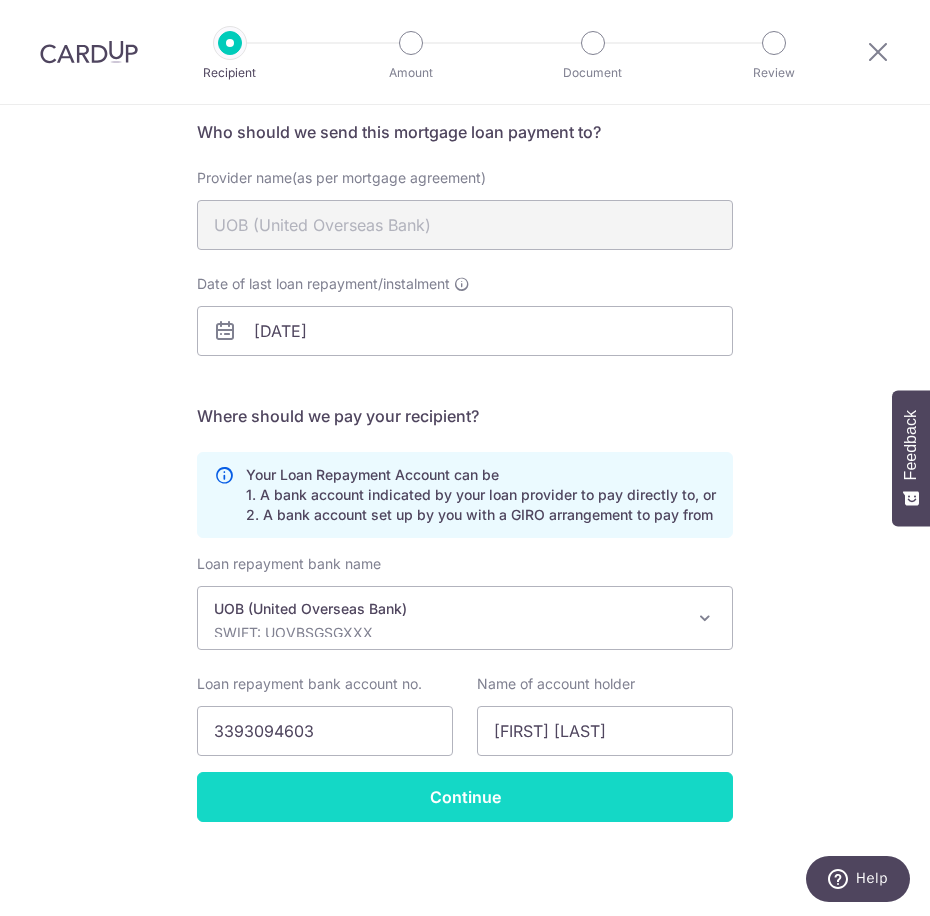 click on "Continue" at bounding box center [465, 797] 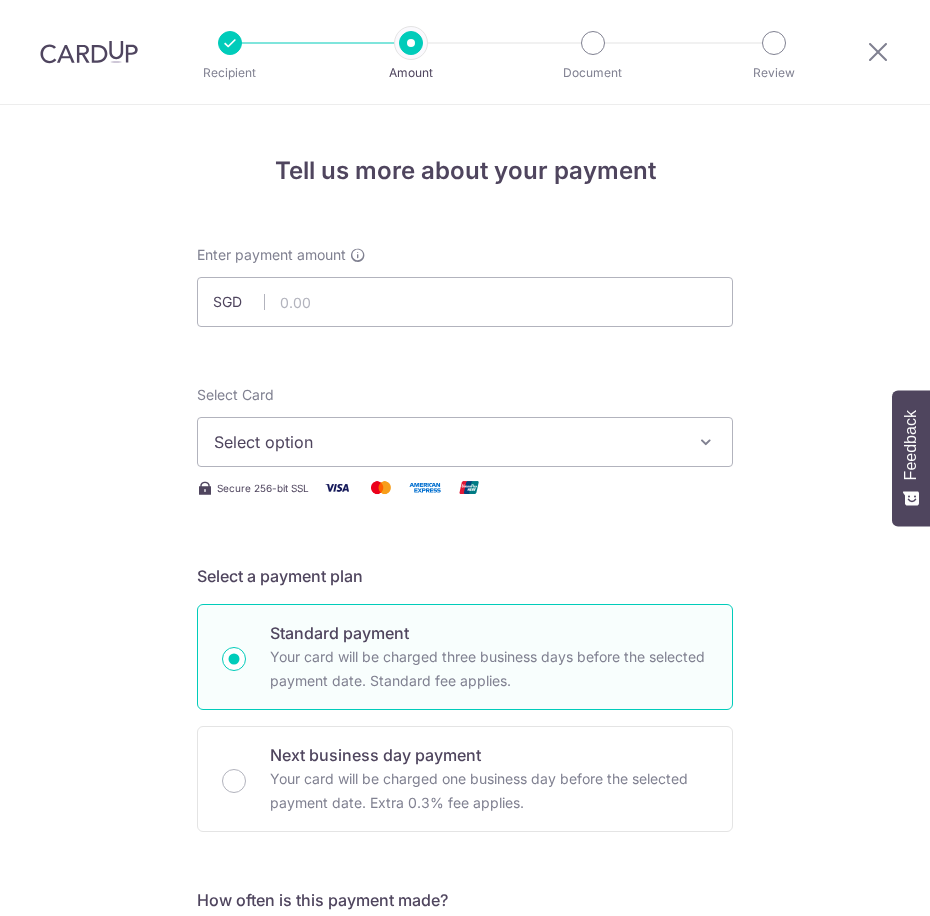 scroll, scrollTop: 0, scrollLeft: 0, axis: both 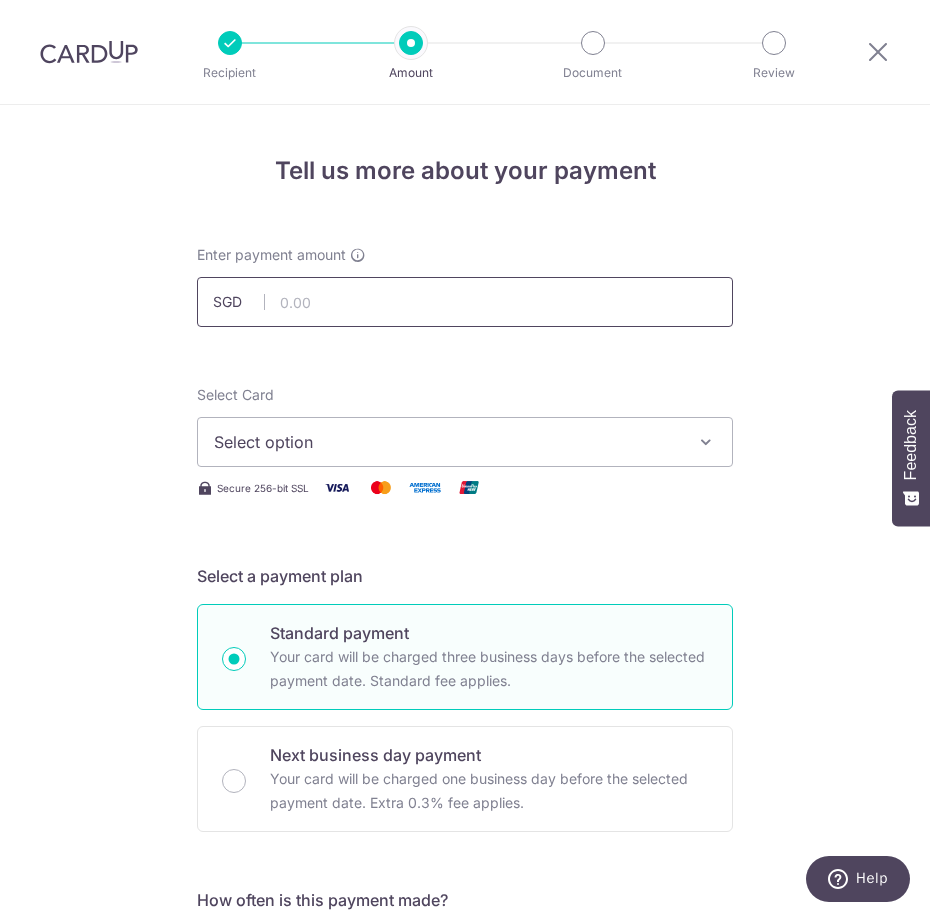 click at bounding box center (465, 302) 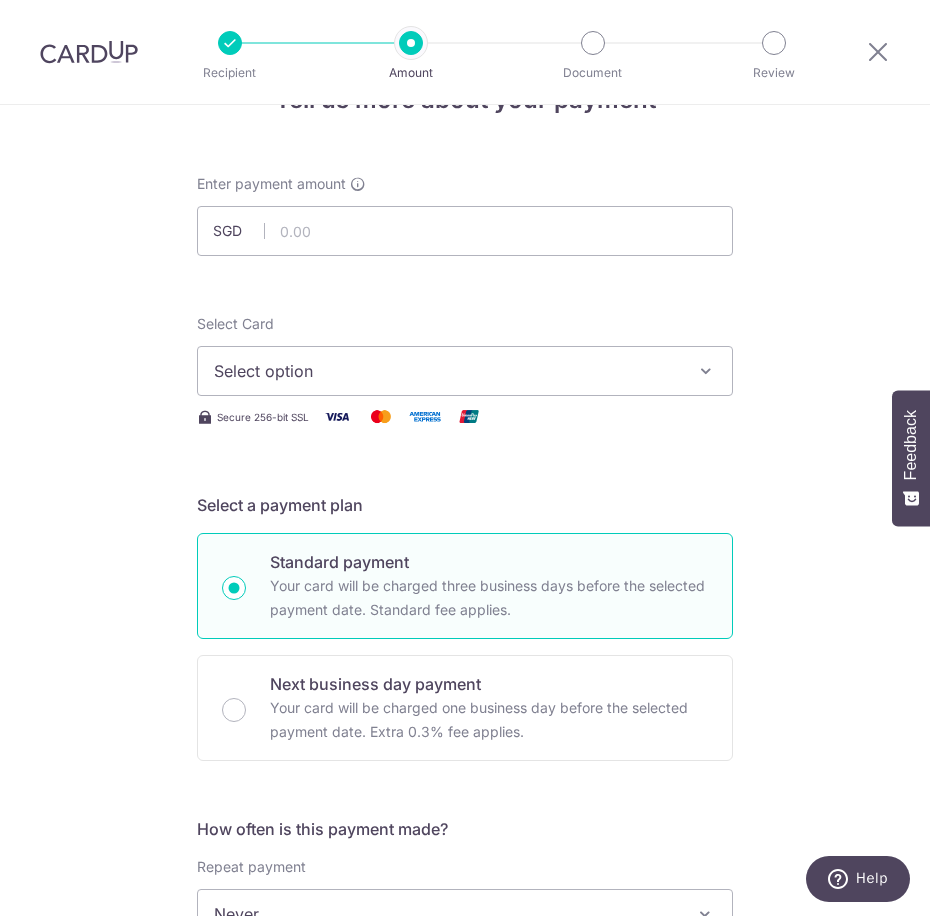 scroll, scrollTop: 0, scrollLeft: 0, axis: both 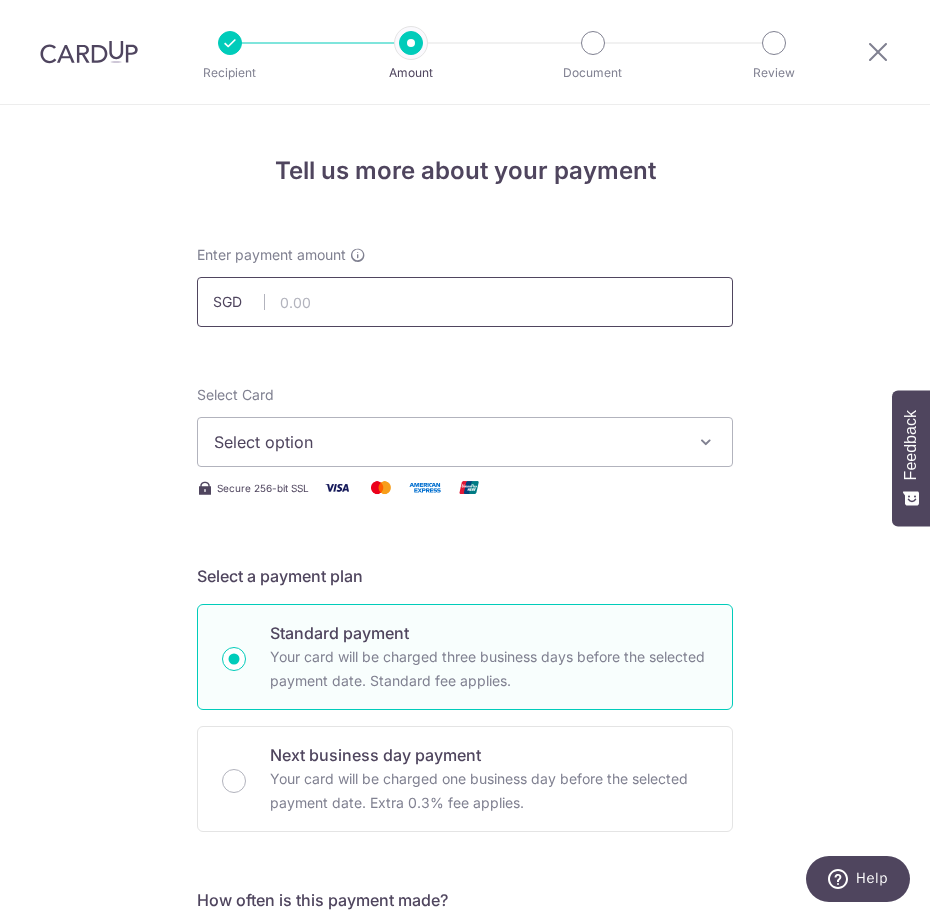 click at bounding box center (465, 302) 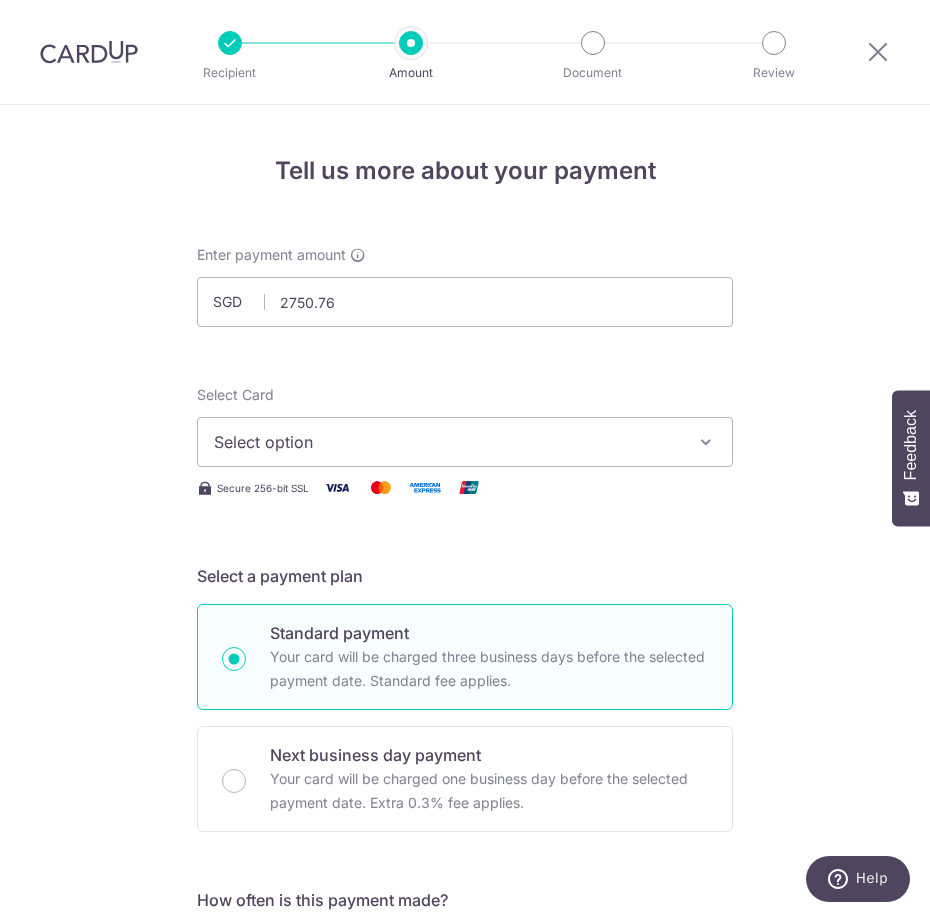 type on "2,750.76" 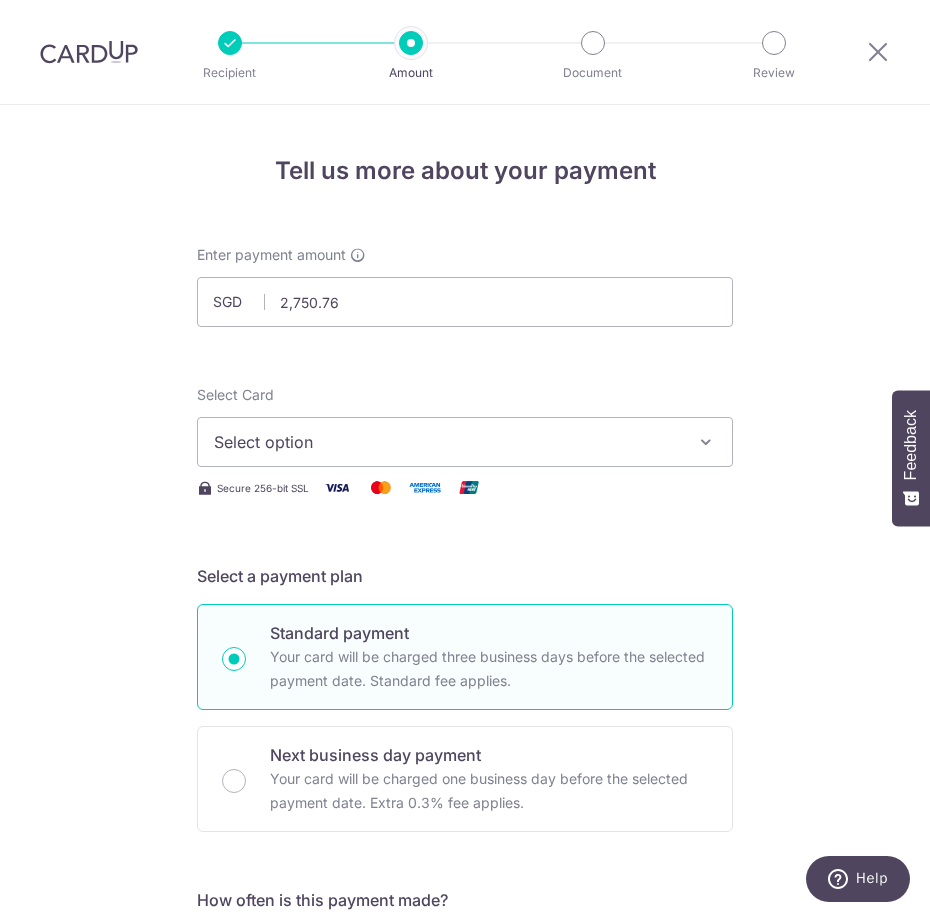 click on "Select option" at bounding box center [447, 442] 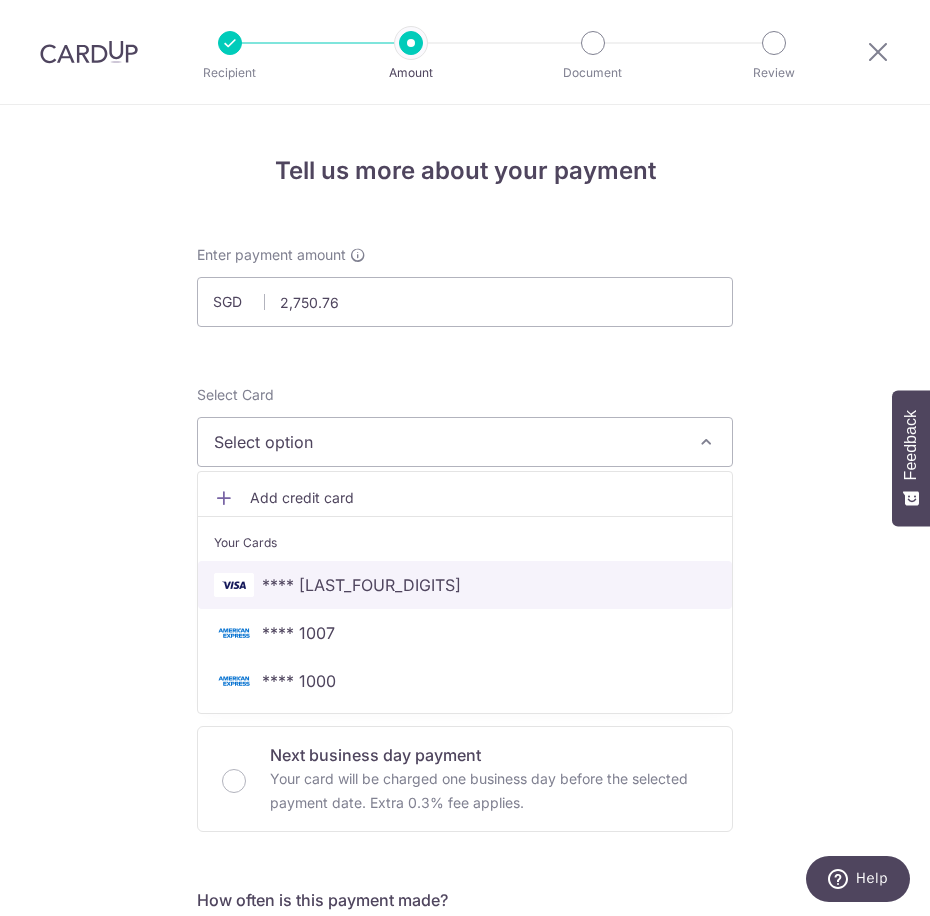 click on "**** [LAST_FOUR_DIGITS]" at bounding box center [465, 585] 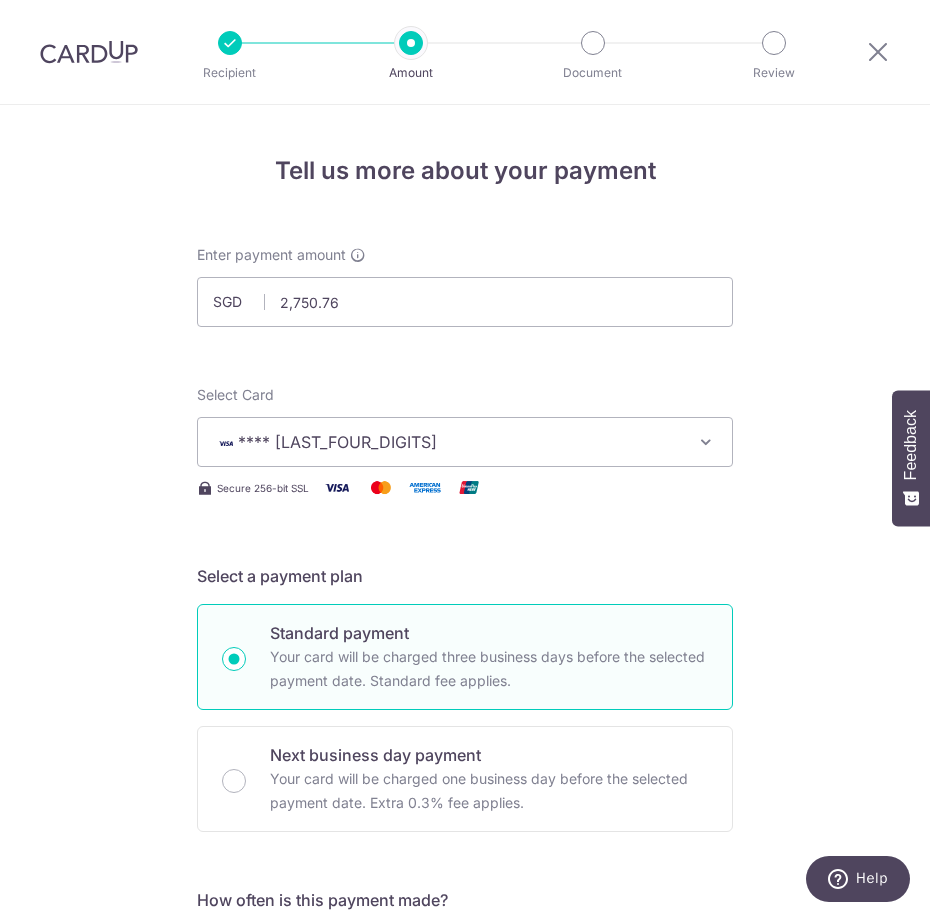 scroll, scrollTop: 556, scrollLeft: 0, axis: vertical 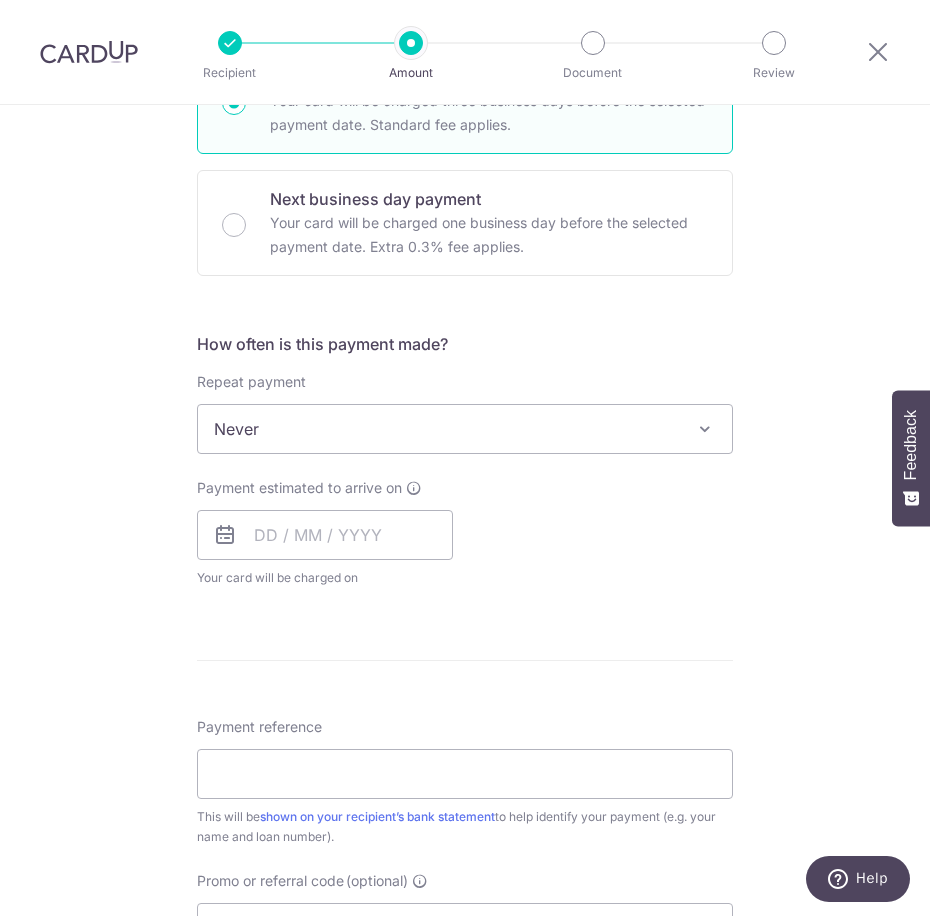 click on "Never" at bounding box center [465, 429] 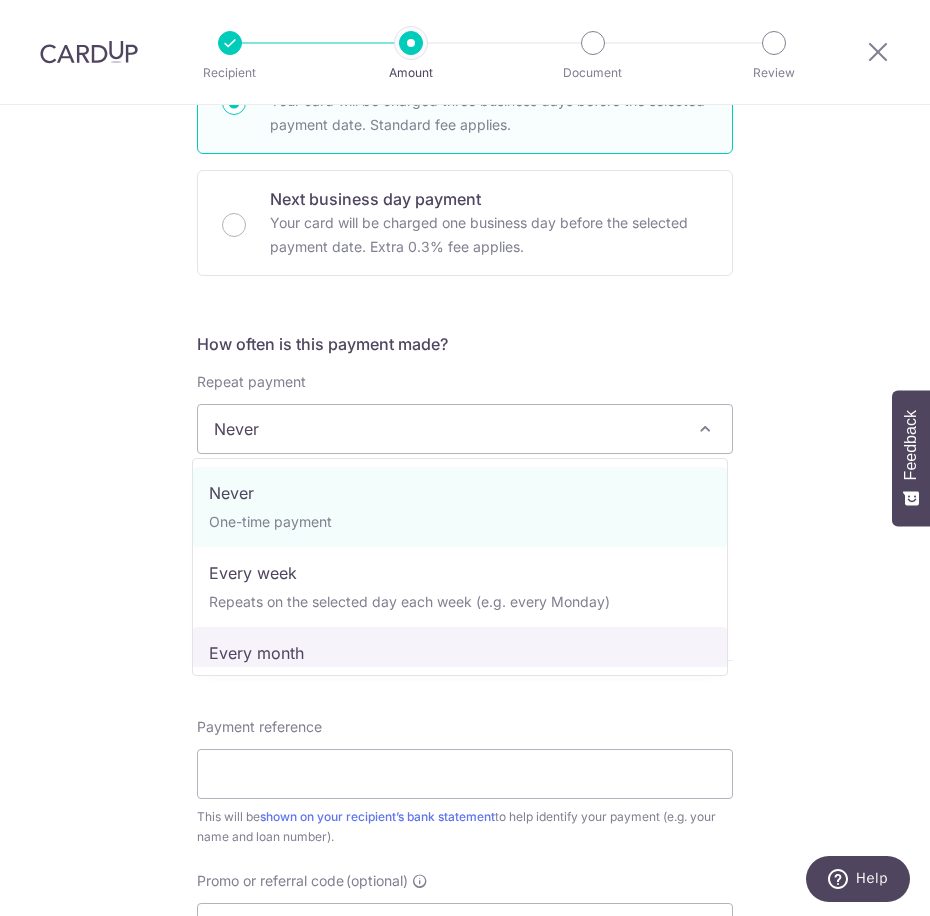 select on "3" 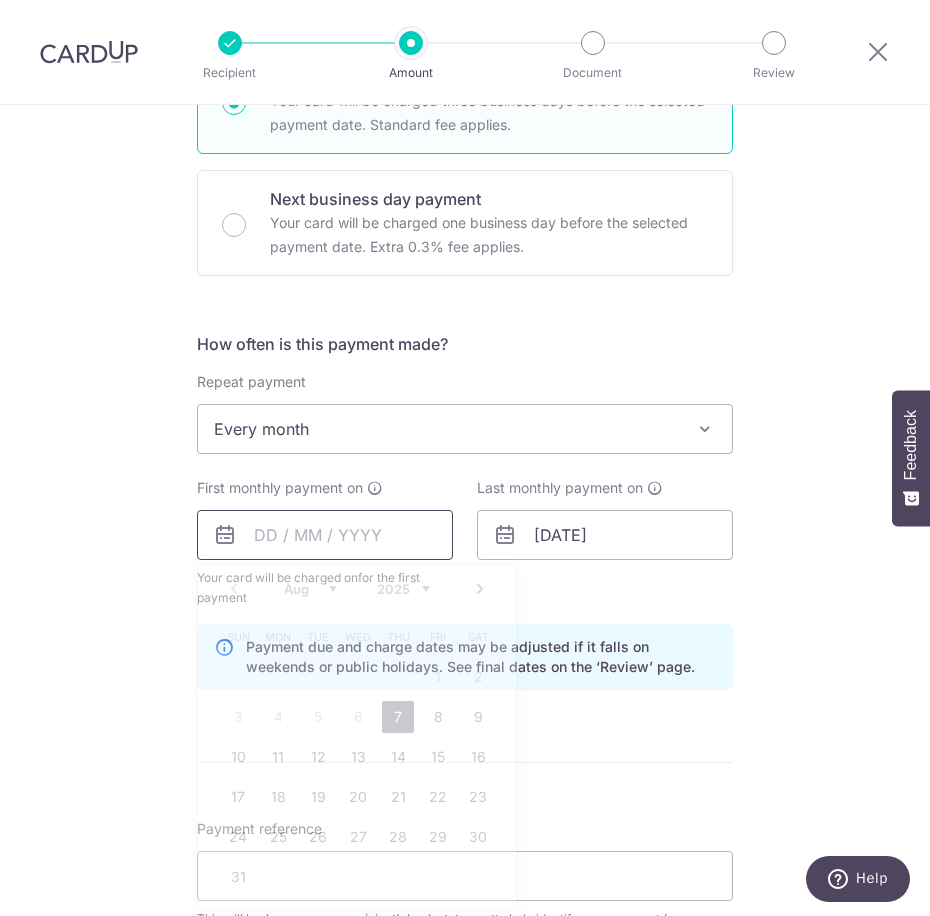 click at bounding box center [325, 535] 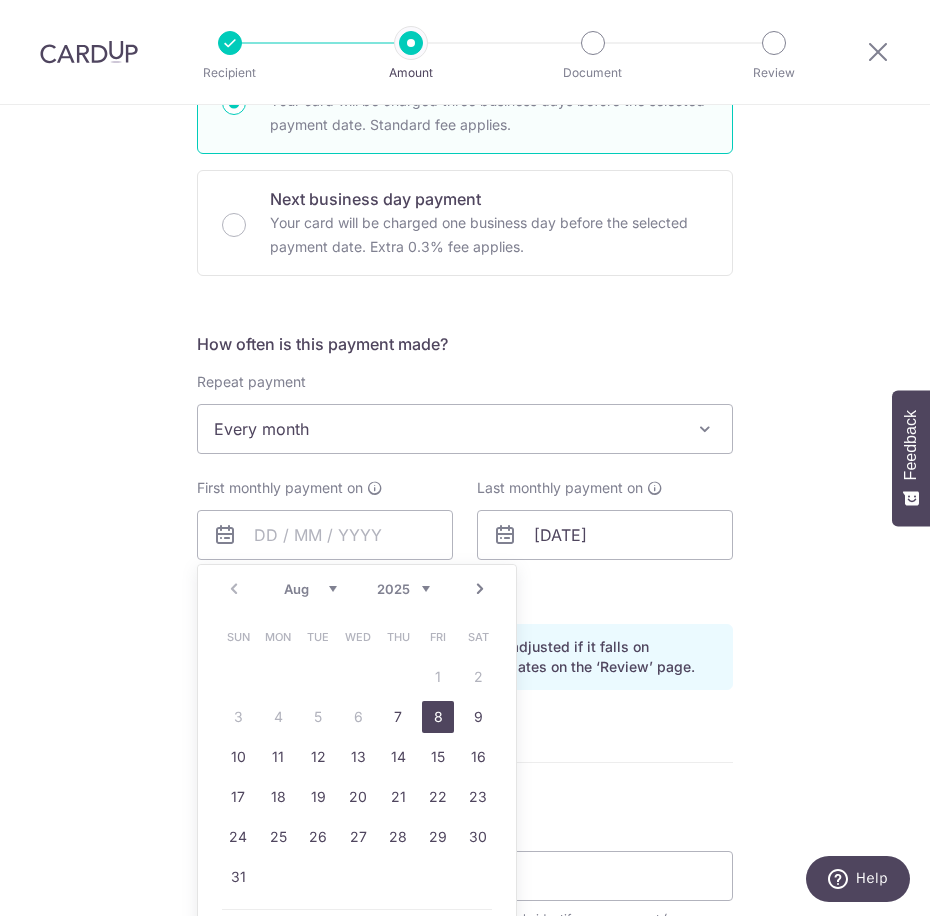 click on "8" at bounding box center [438, 717] 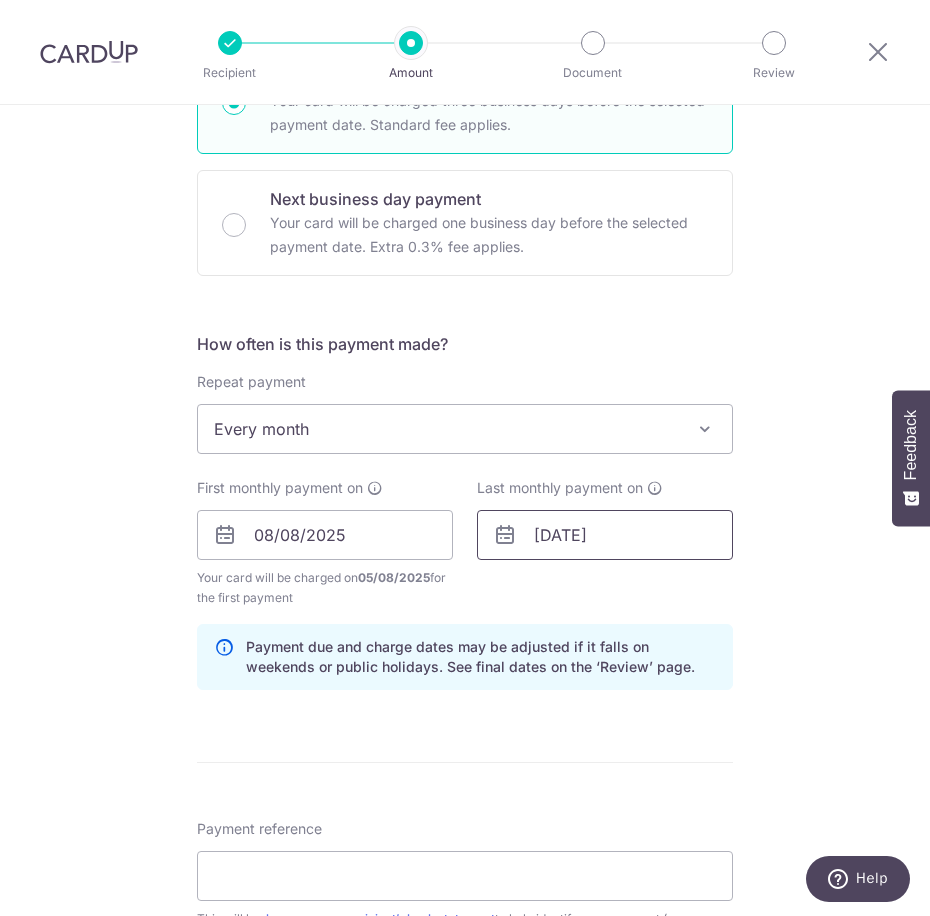 click on "10/08/2035" at bounding box center [605, 535] 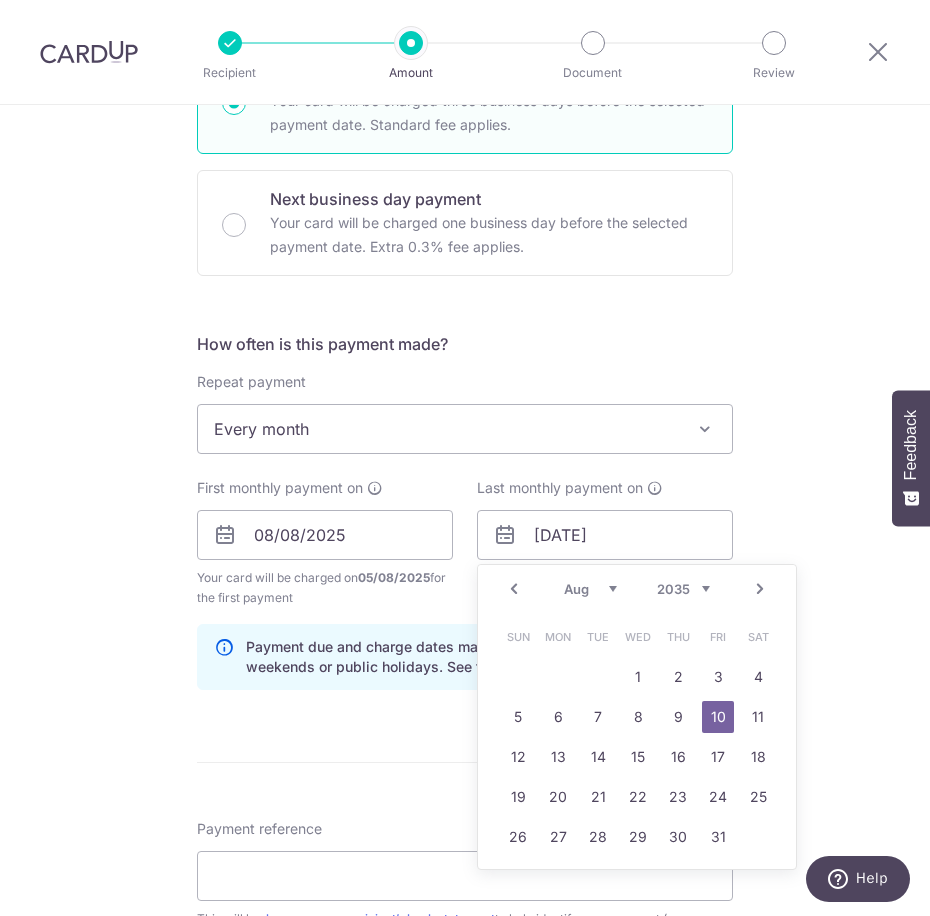 click on "2024 2025 2026 2027 2028 2029 2030 2031 2032 2033 2034 2035" at bounding box center [683, 589] 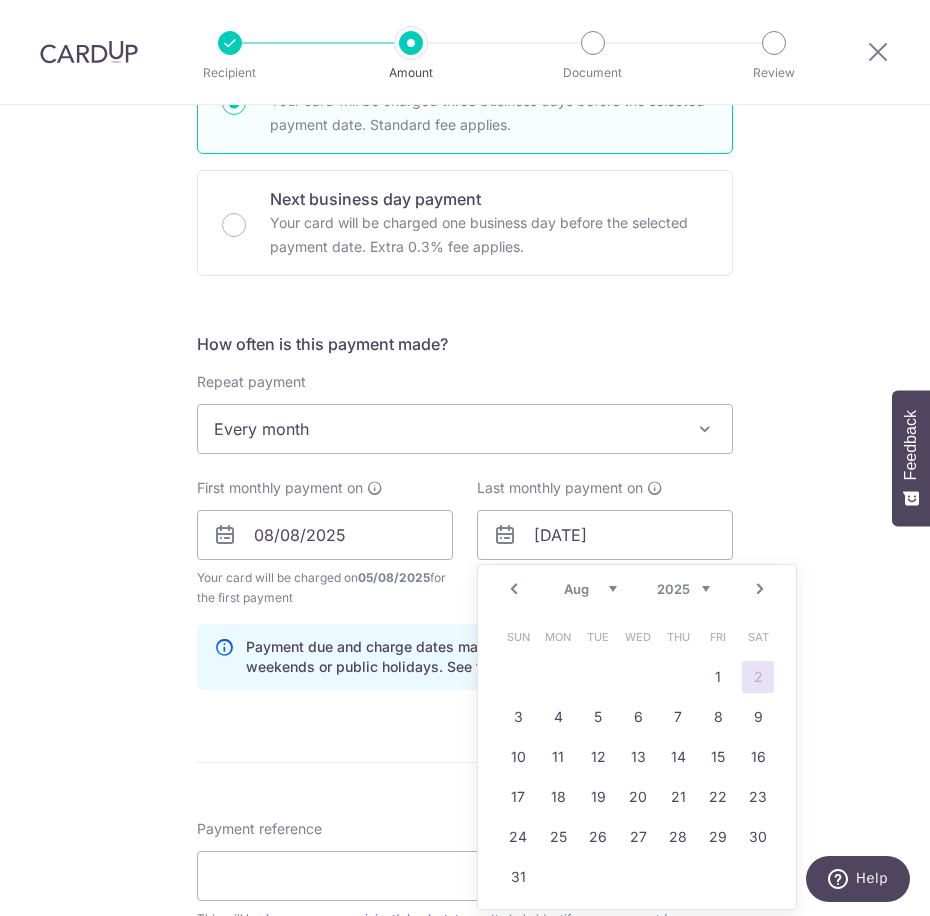 click on "Jan Feb Mar Apr May Jun Jul Aug Sep Oct Nov Dec" at bounding box center (590, 589) 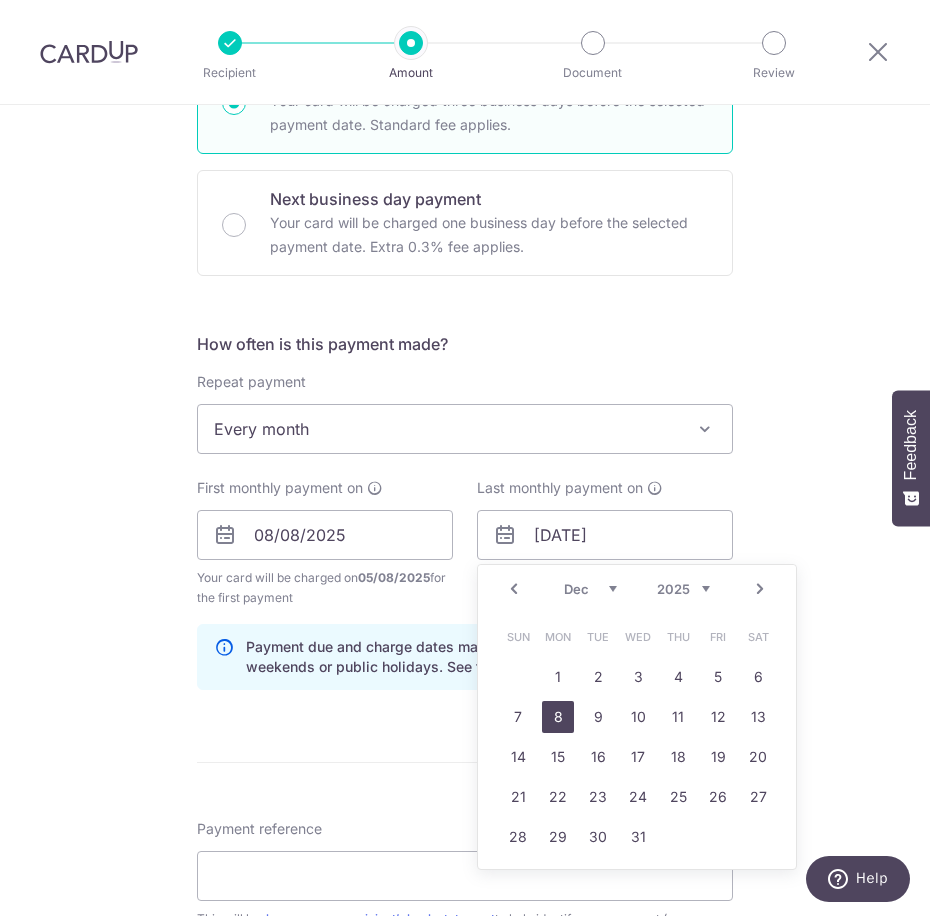 click on "8" at bounding box center (558, 717) 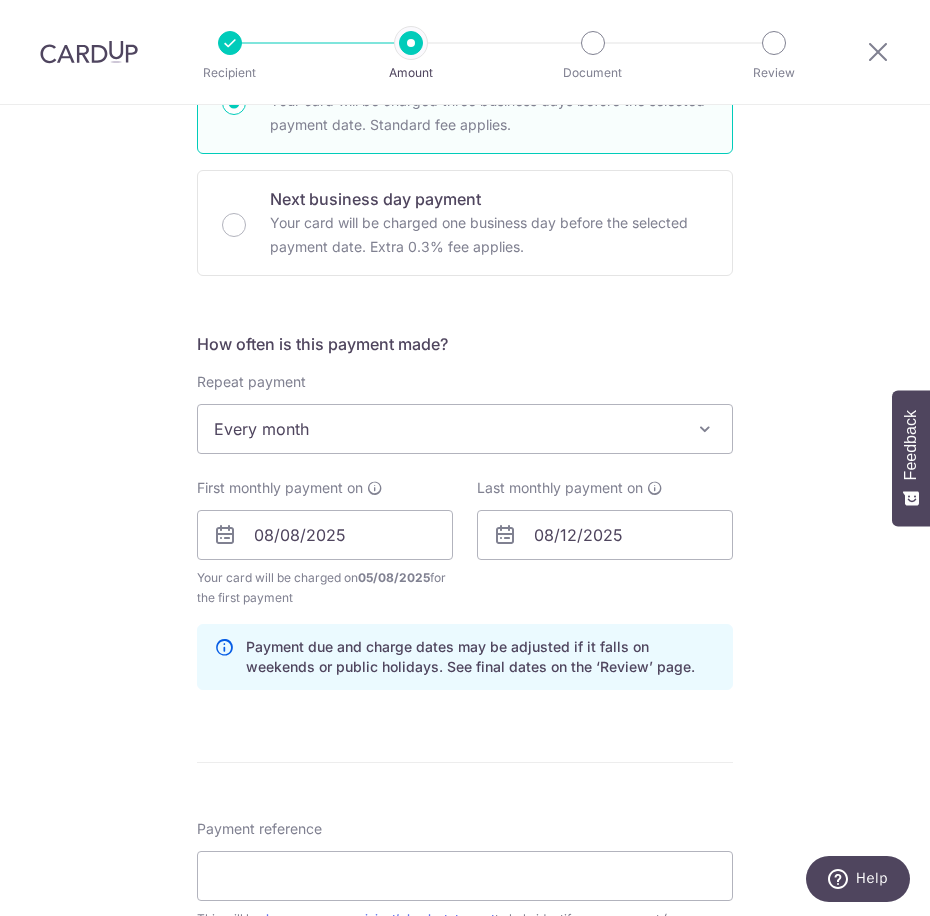click on "Tell us more about your payment
Enter payment amount
SGD
2,750.76
2750.76
Select Card
**** 4102
Add credit card
Your Cards
**** 4102
**** 1007
**** 1000
Secure 256-bit SSL
Text
New card details
Card" at bounding box center (465, 509) 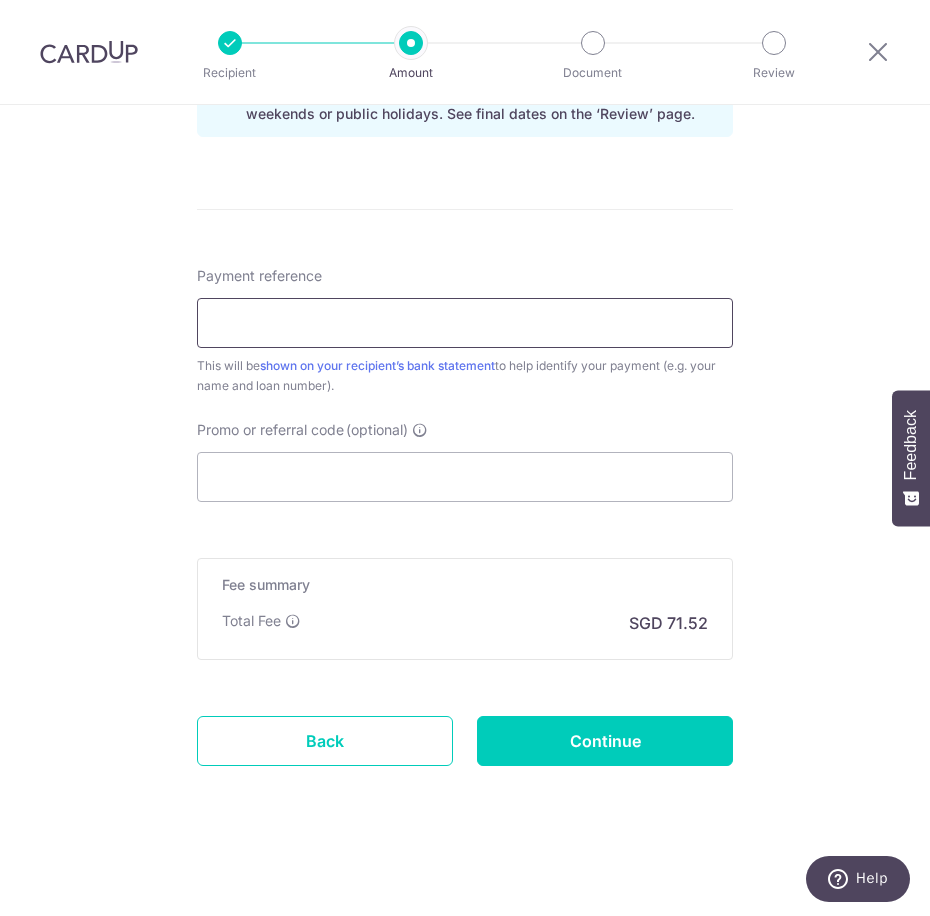 click on "Payment reference" at bounding box center [465, 323] 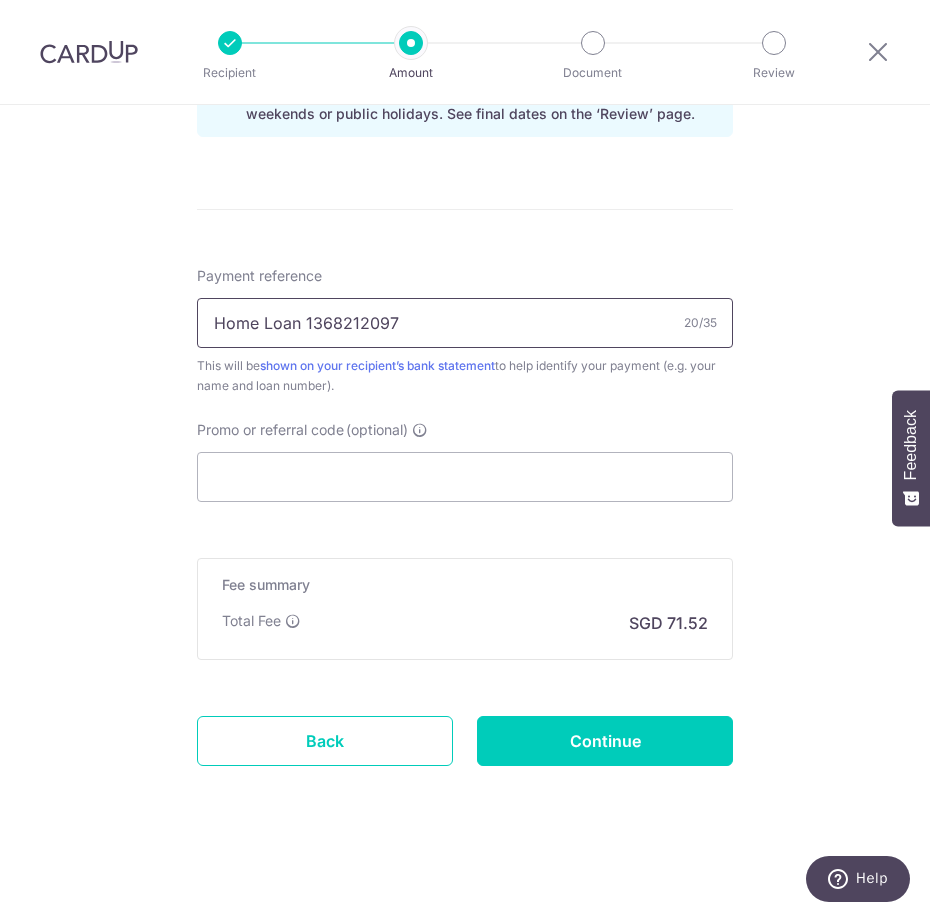 type on "Home Loan 1368212097" 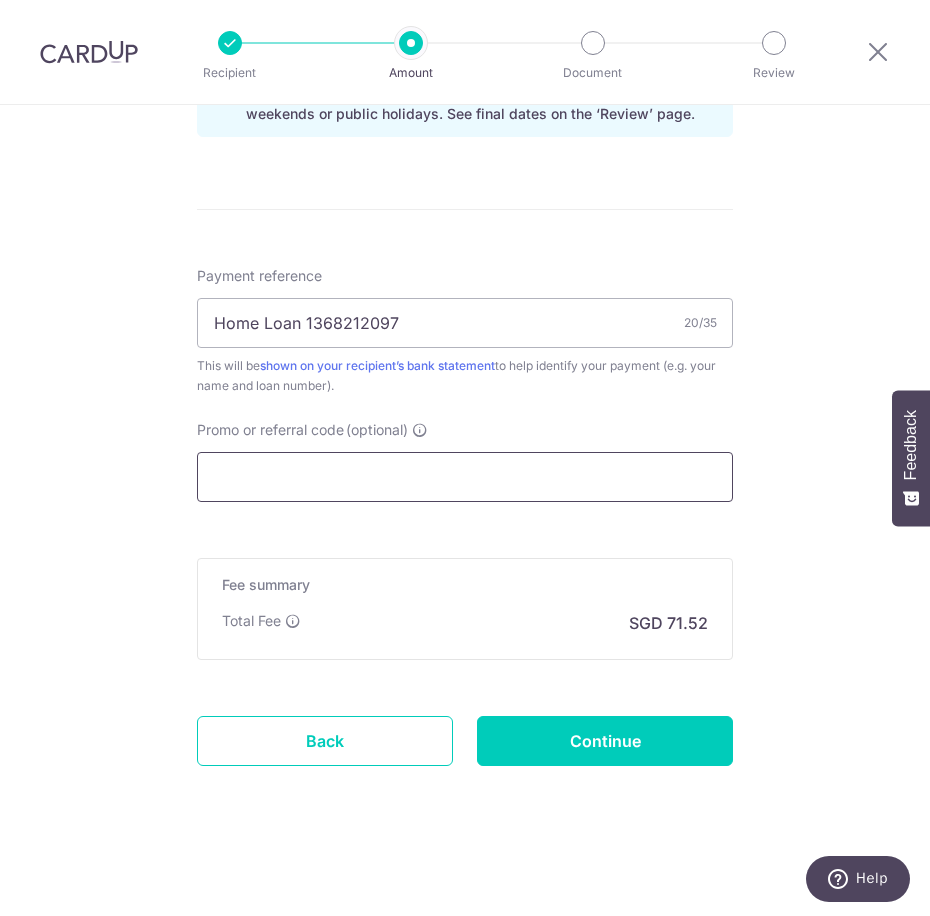 click on "Promo or referral code
(optional)" at bounding box center [465, 477] 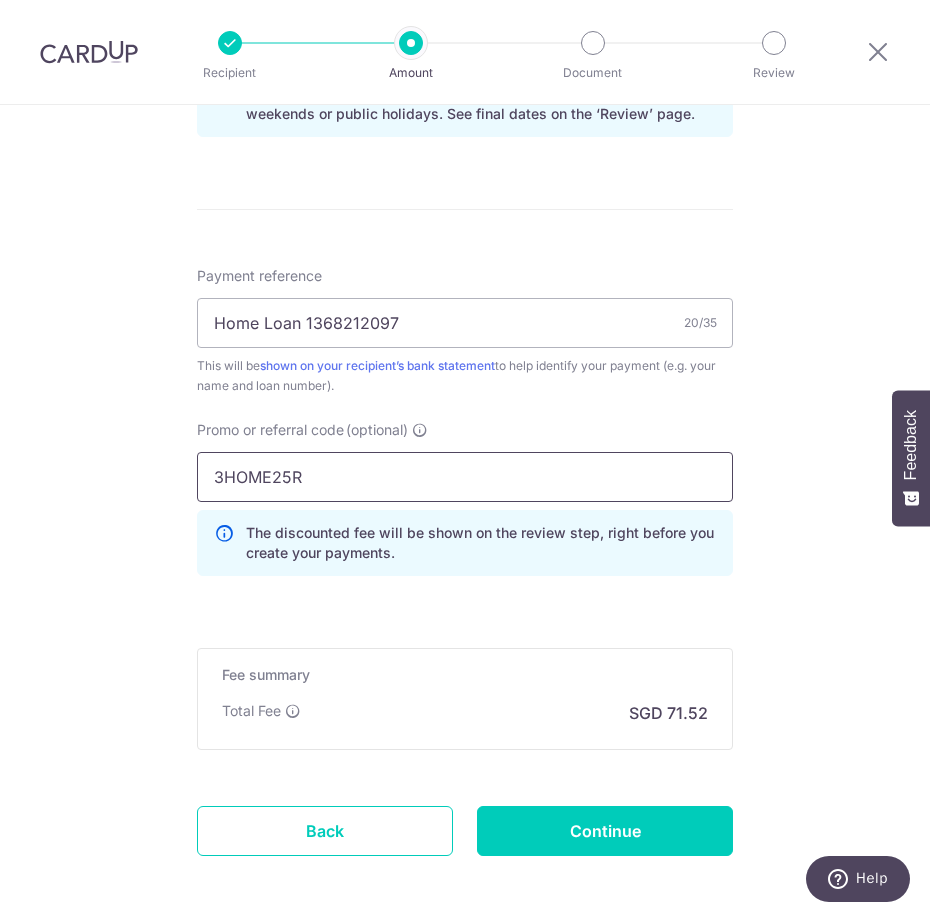 type on "3HOME25R" 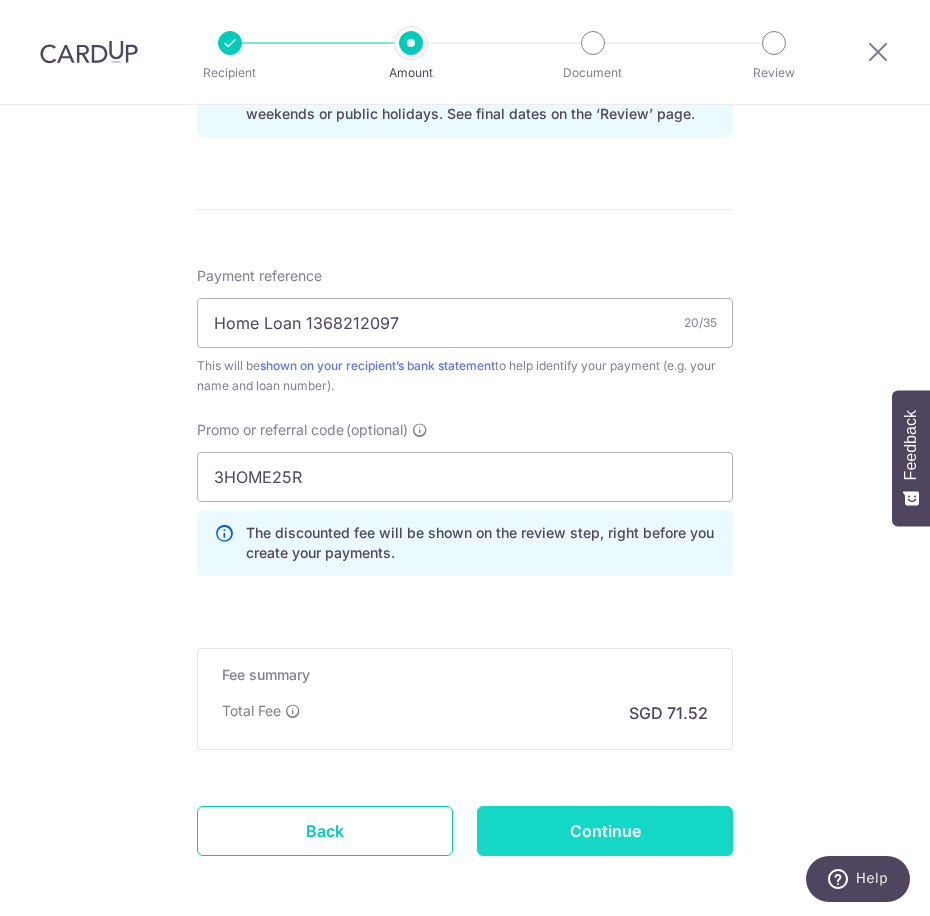 click on "Continue" at bounding box center (605, 831) 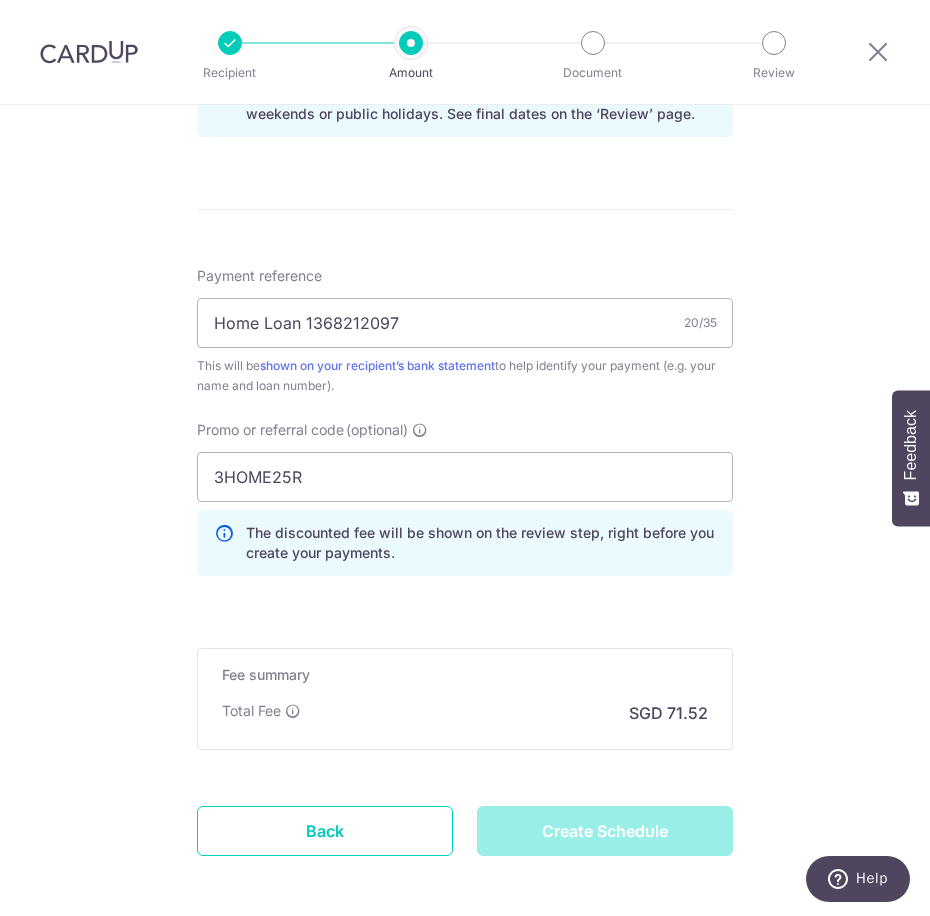 type on "Create Schedule" 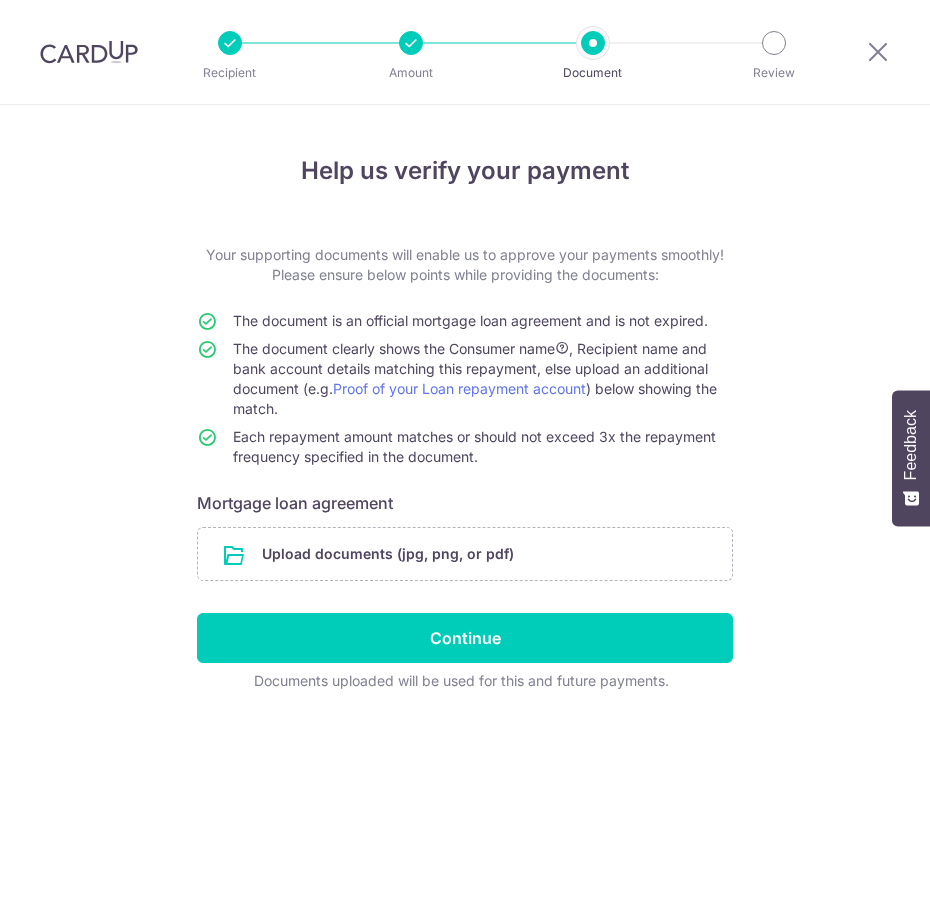 scroll, scrollTop: 0, scrollLeft: 0, axis: both 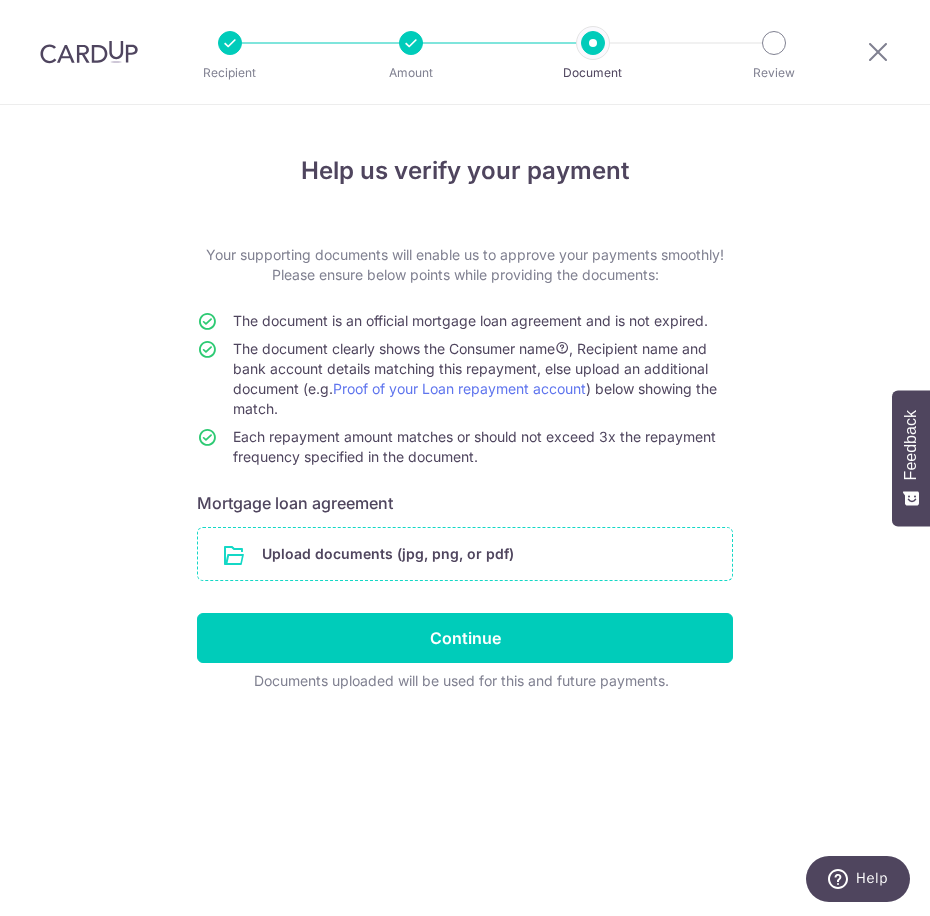 click at bounding box center [465, 554] 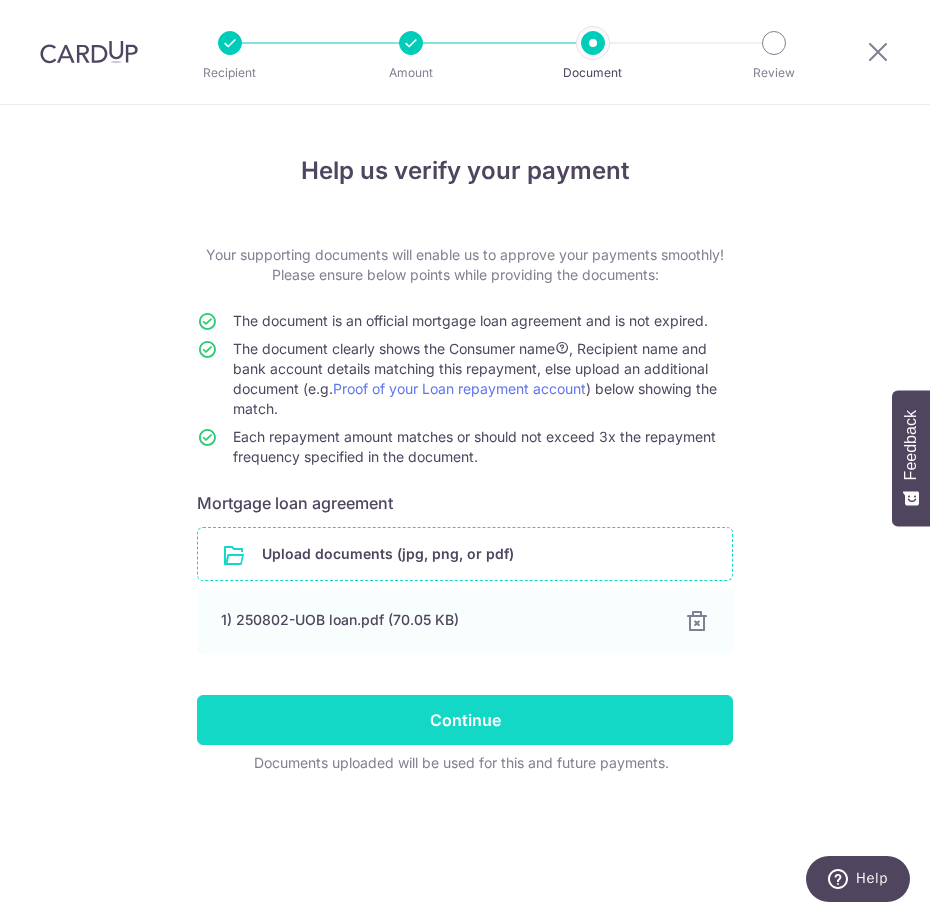 click on "Continue" at bounding box center [465, 720] 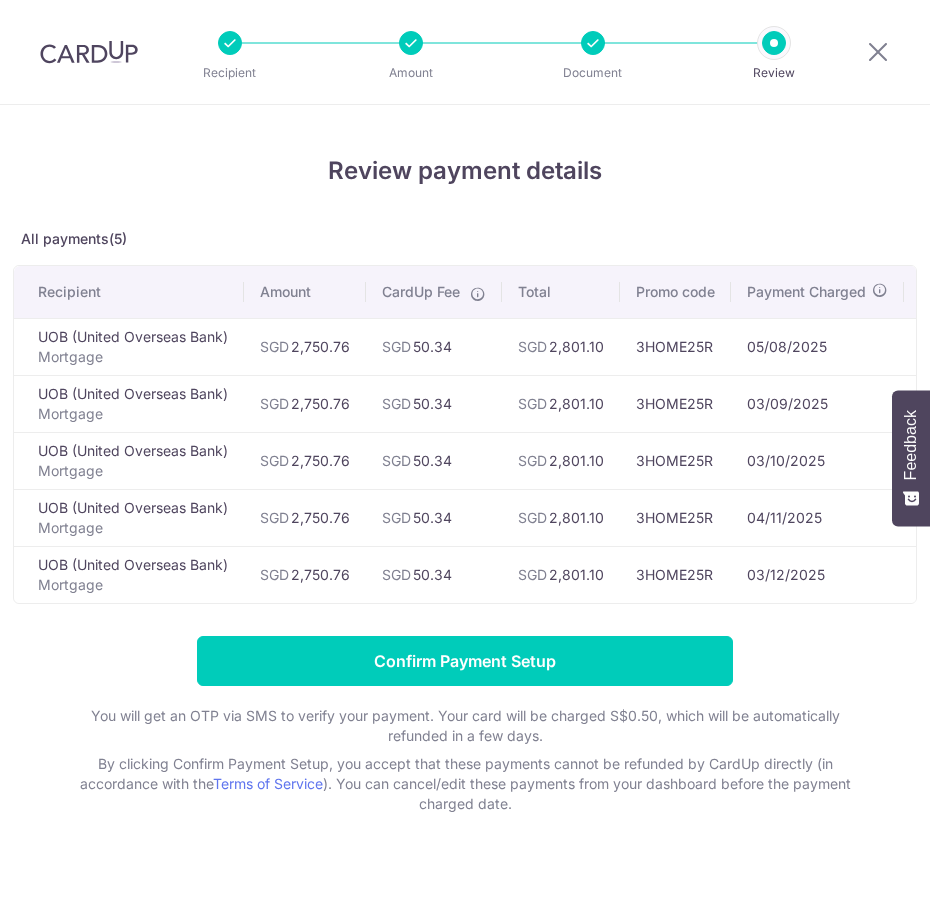 scroll, scrollTop: 0, scrollLeft: 0, axis: both 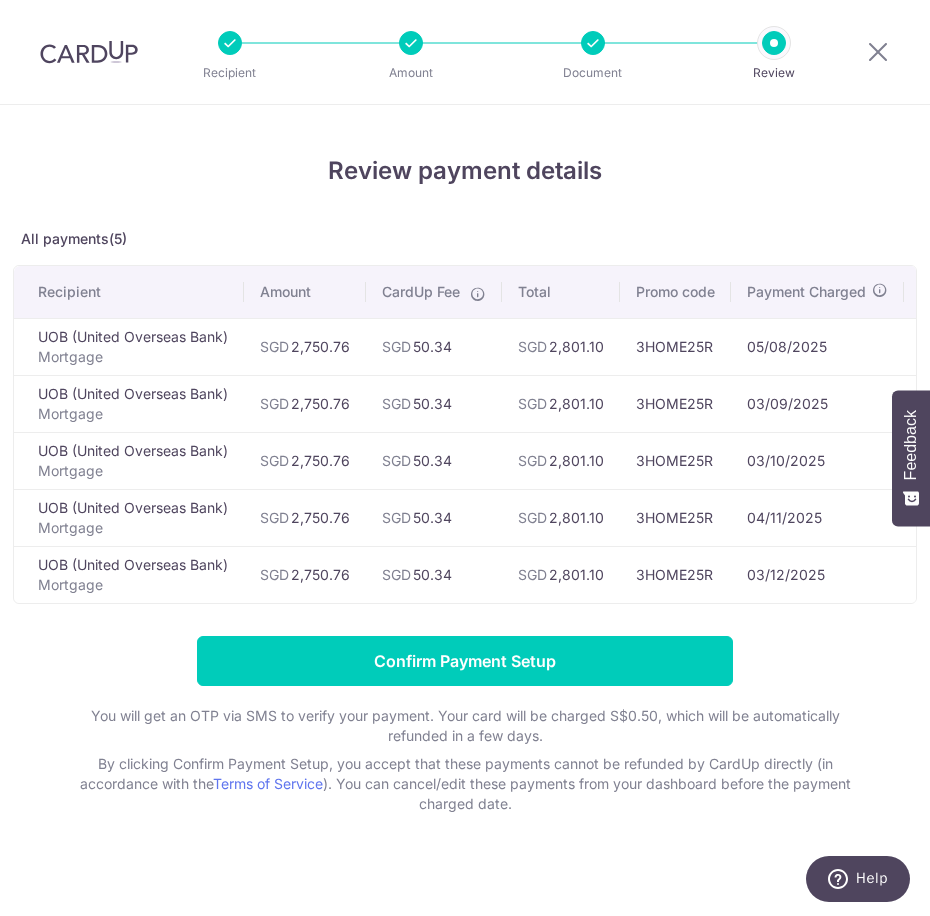 click on "Review payment details" at bounding box center (465, 171) 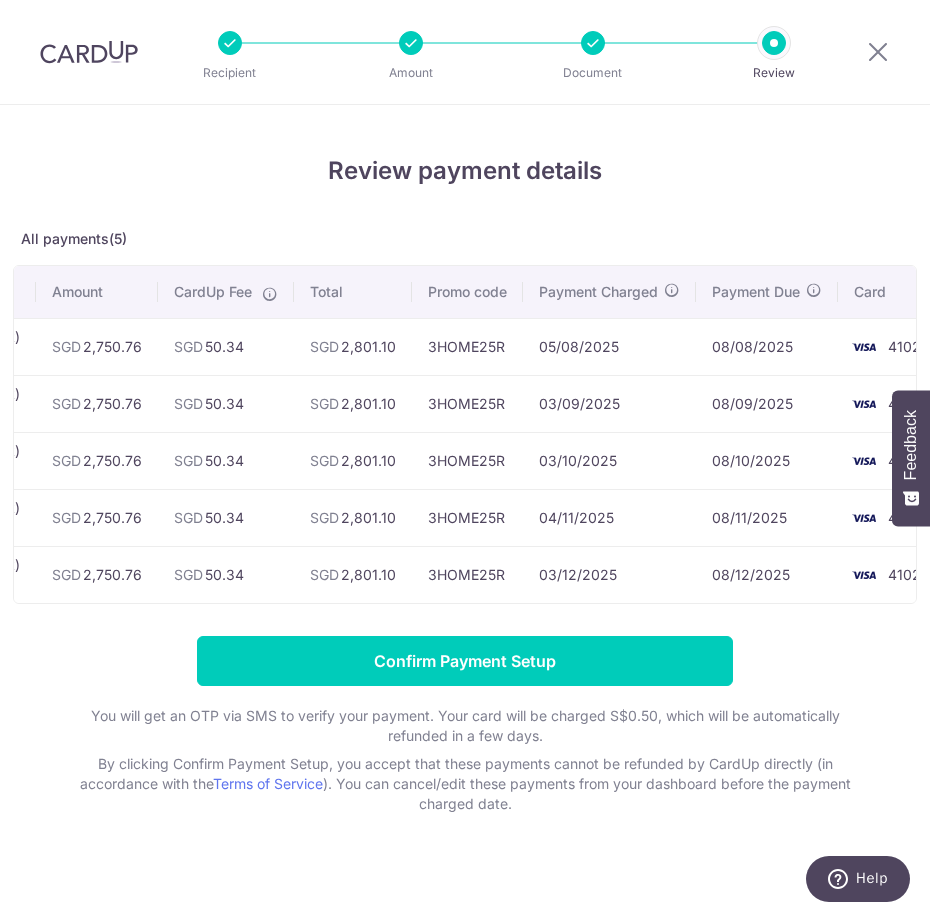 scroll, scrollTop: 0, scrollLeft: 246, axis: horizontal 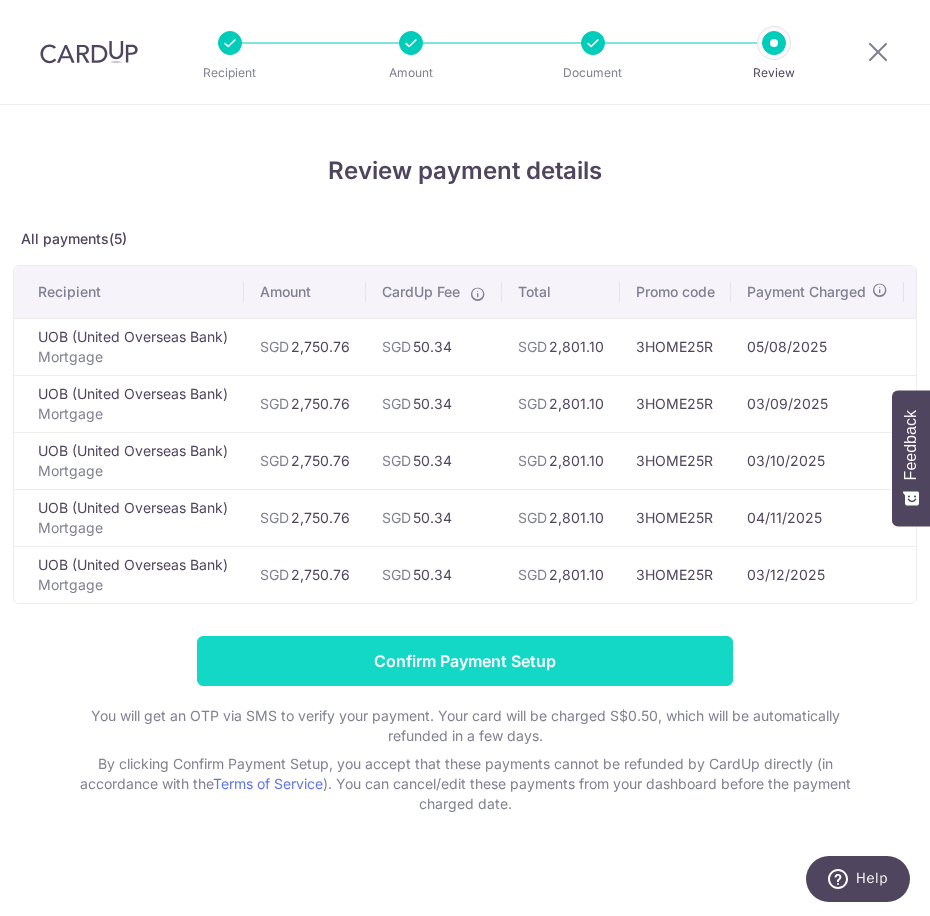 click on "Confirm Payment Setup" at bounding box center (465, 661) 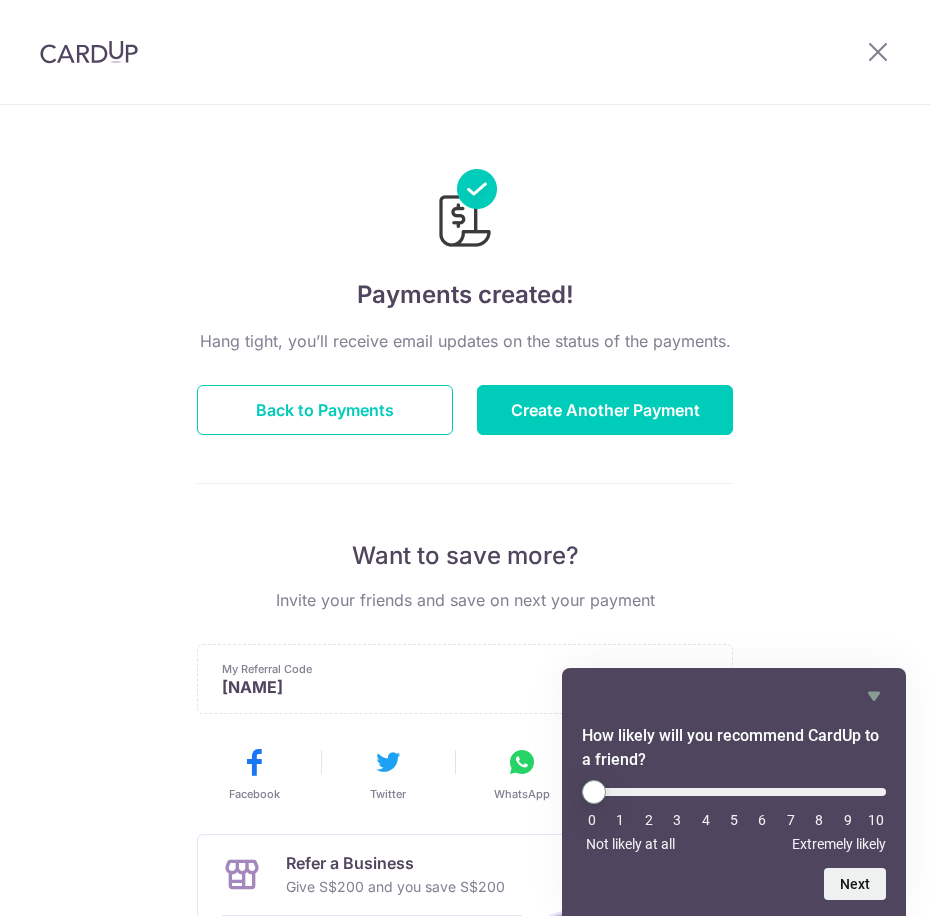 scroll, scrollTop: 0, scrollLeft: 0, axis: both 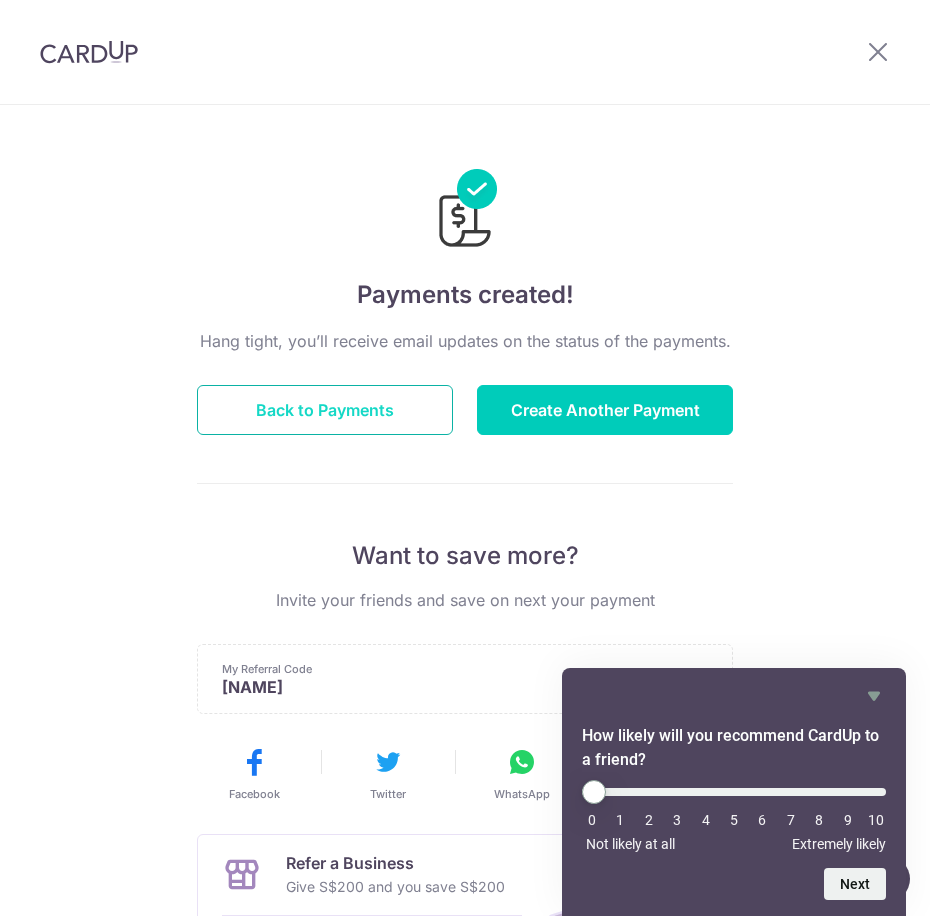 click on "Back to Payments" at bounding box center (325, 410) 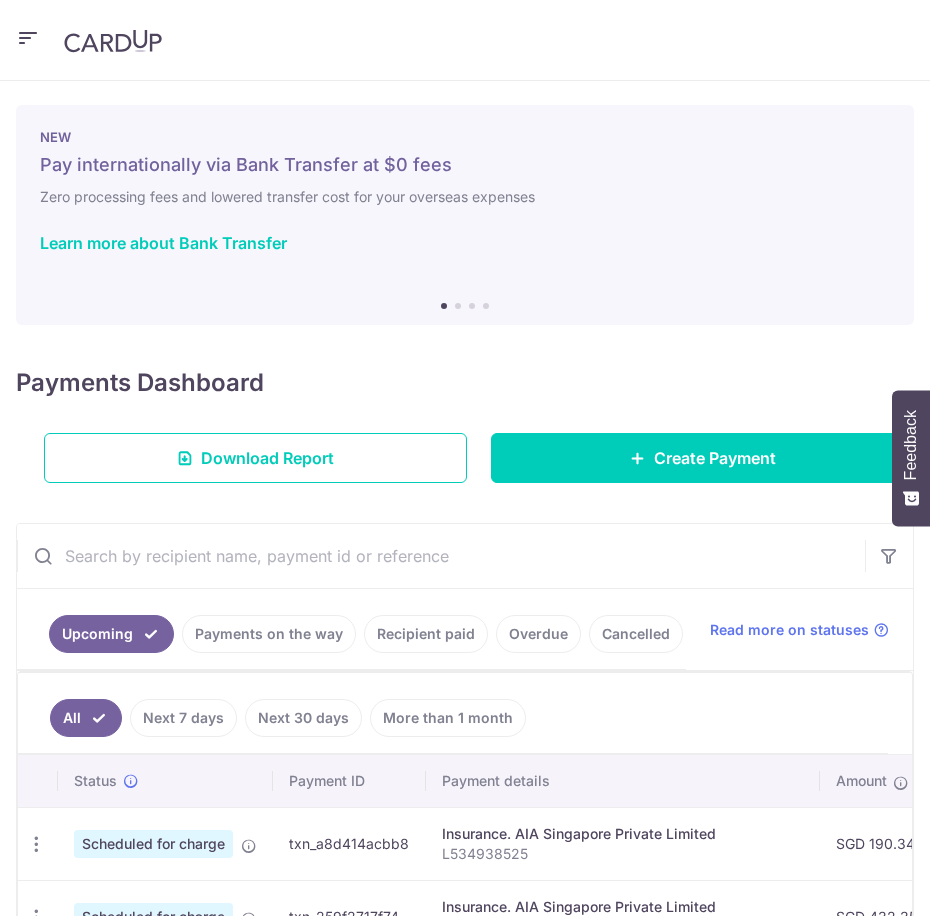 scroll, scrollTop: 0, scrollLeft: 0, axis: both 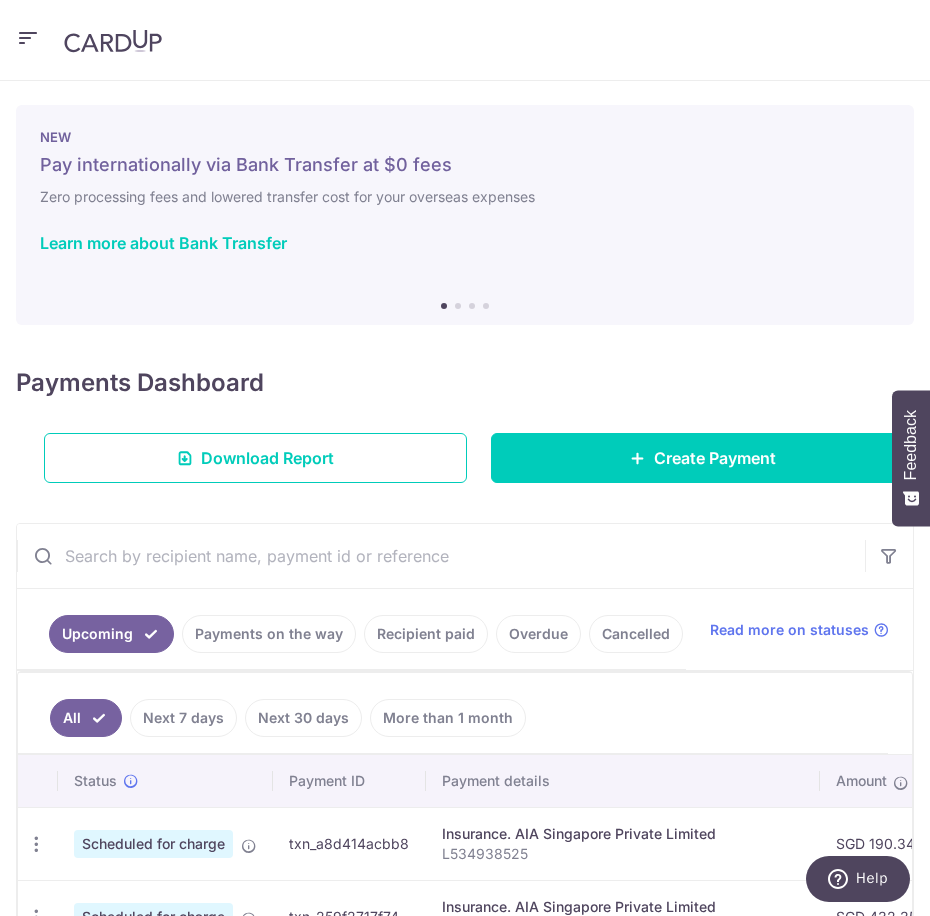 click on "×
Pause Schedule
Pause all future payments in this series
Pause just this one payment
By clicking below, you confirm you are pausing this payment to   on  . Payments can be unpaused at anytime prior to payment taken date.
Confirm
Cancel Schedule
Cancel all future payments in this series
Cancel just this one payment
Confirm
Approve Payment
Recipient Bank Details" at bounding box center [465, 498] 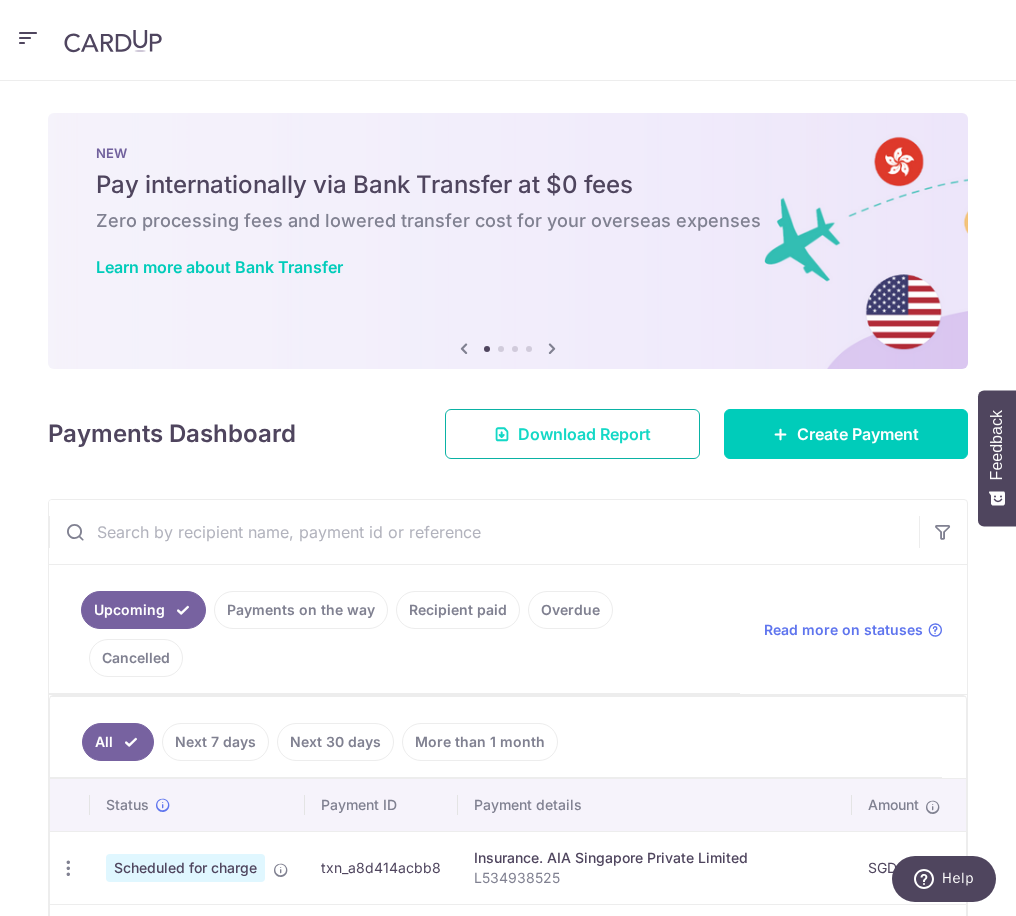 click on "Download Report" at bounding box center (584, 434) 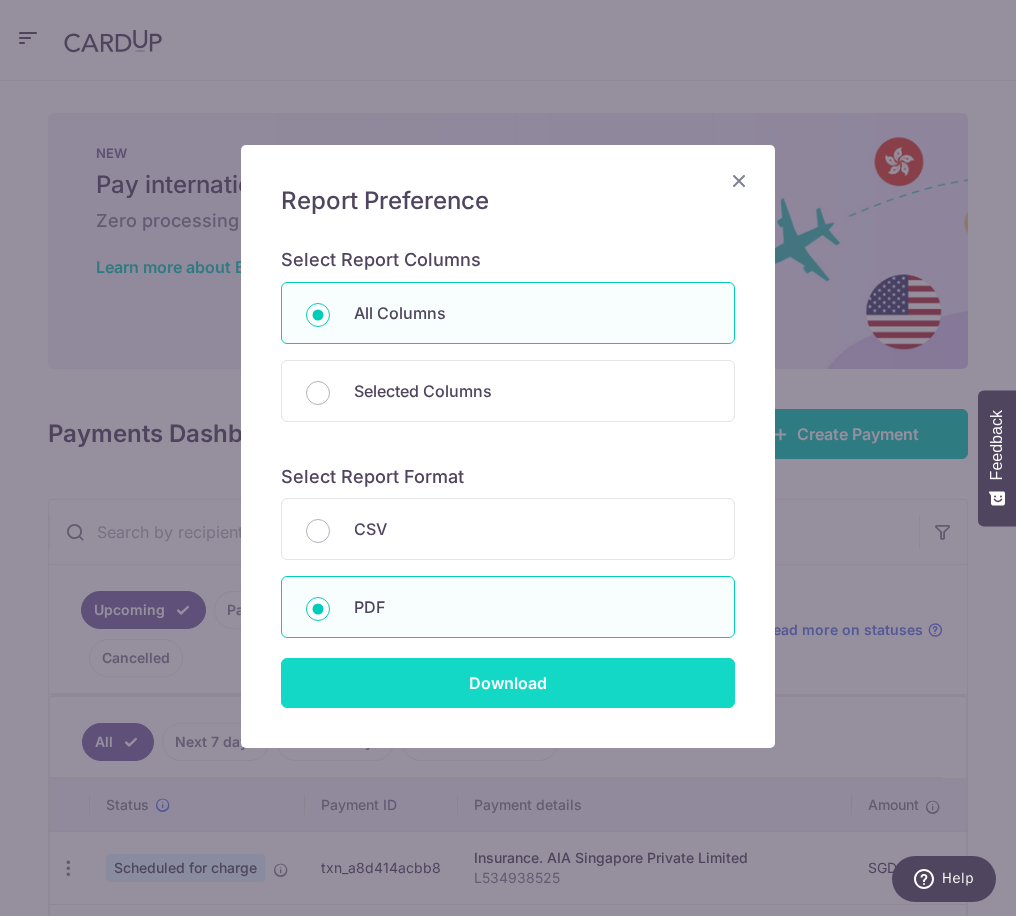 click on "Download" at bounding box center (508, 683) 